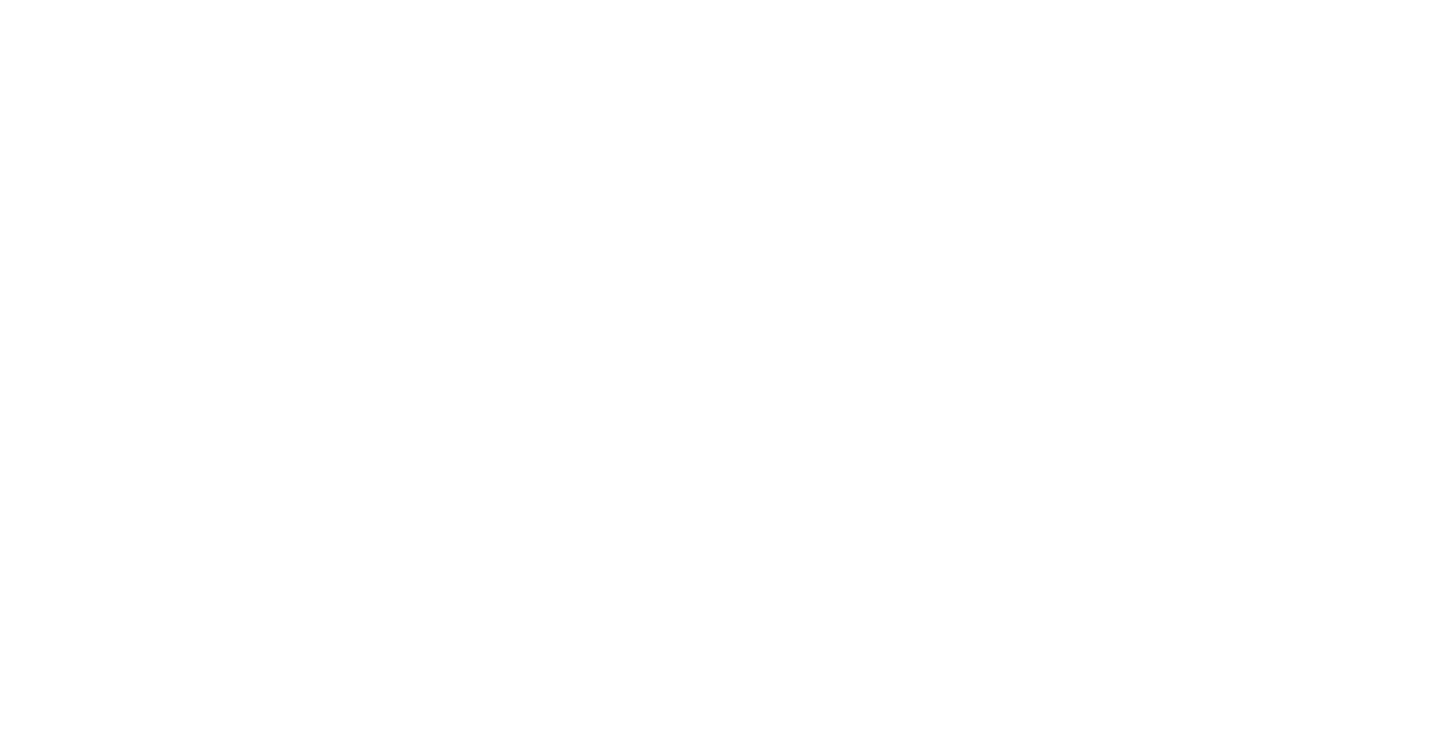 scroll, scrollTop: 0, scrollLeft: 0, axis: both 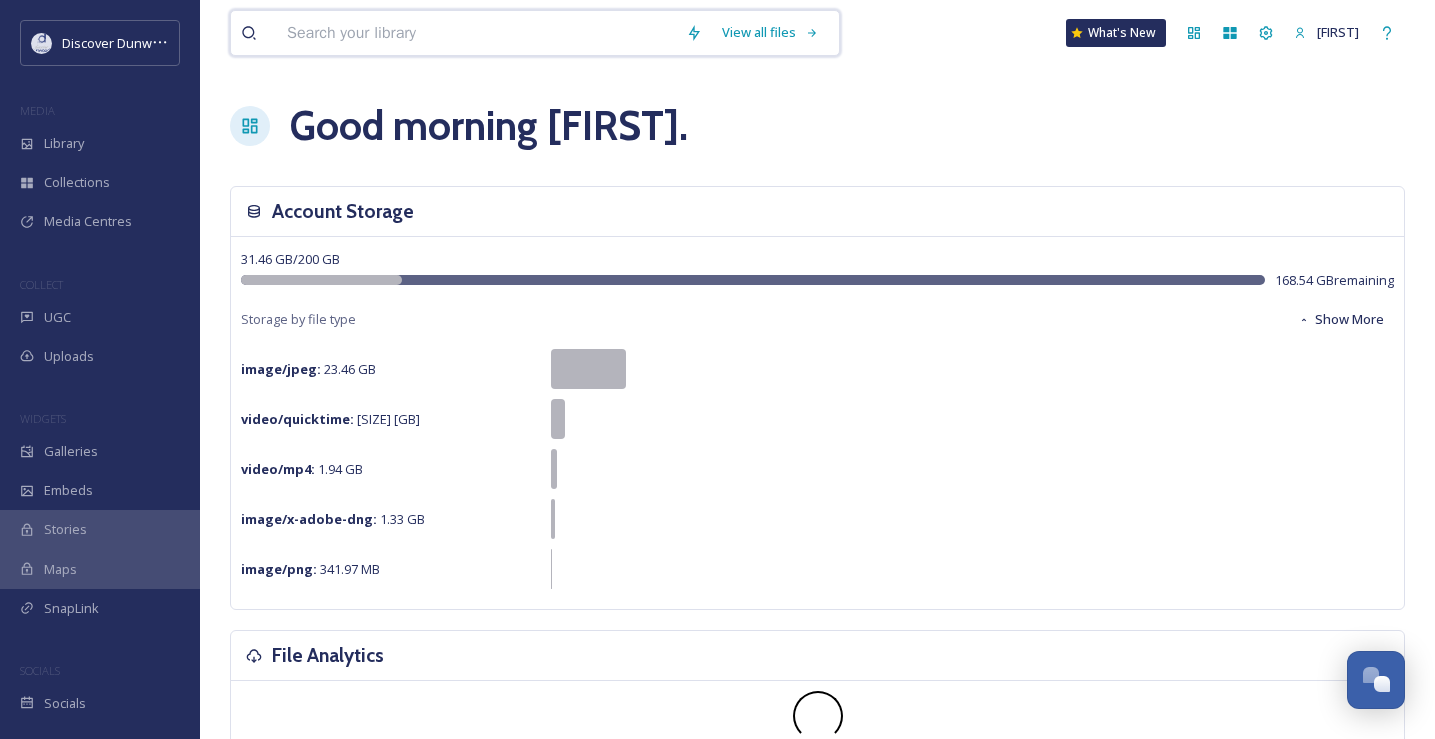 click at bounding box center [476, 33] 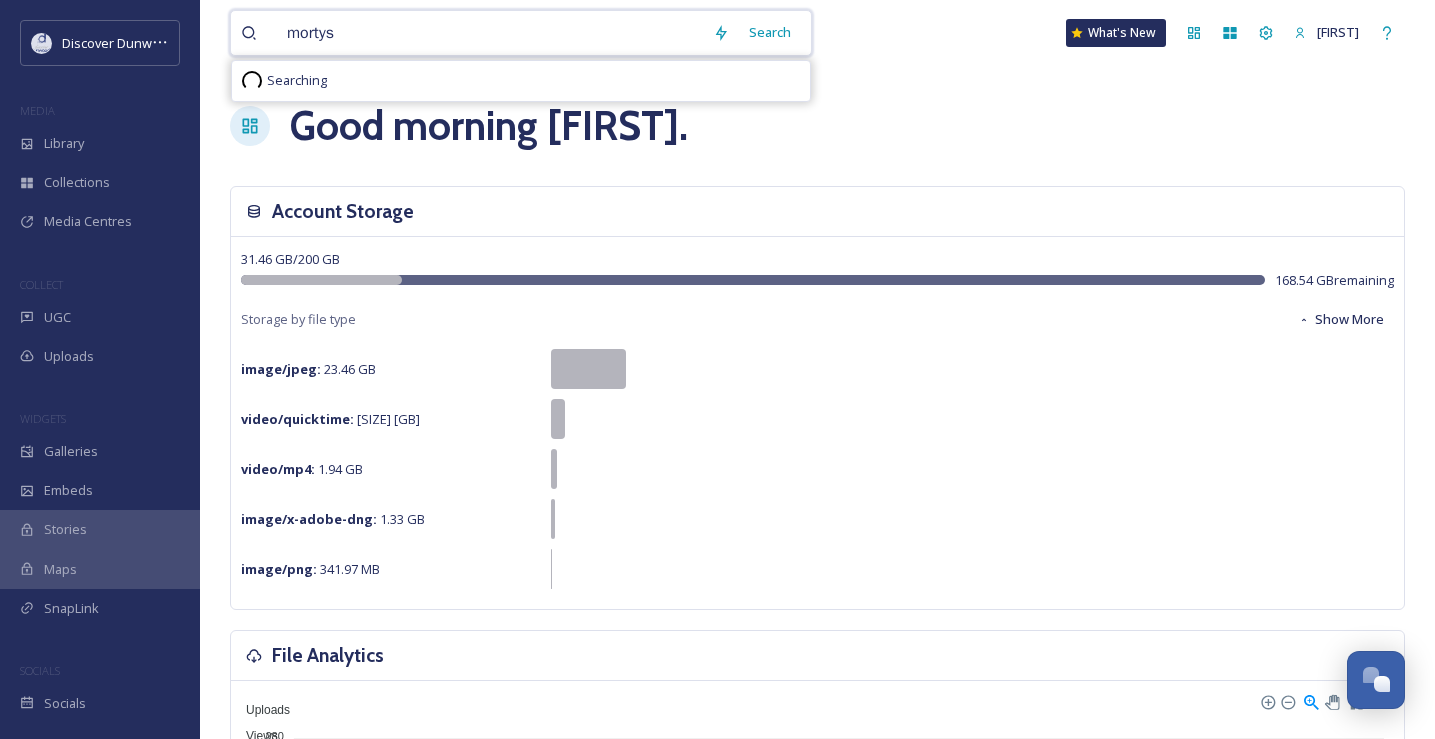 type on "morty" 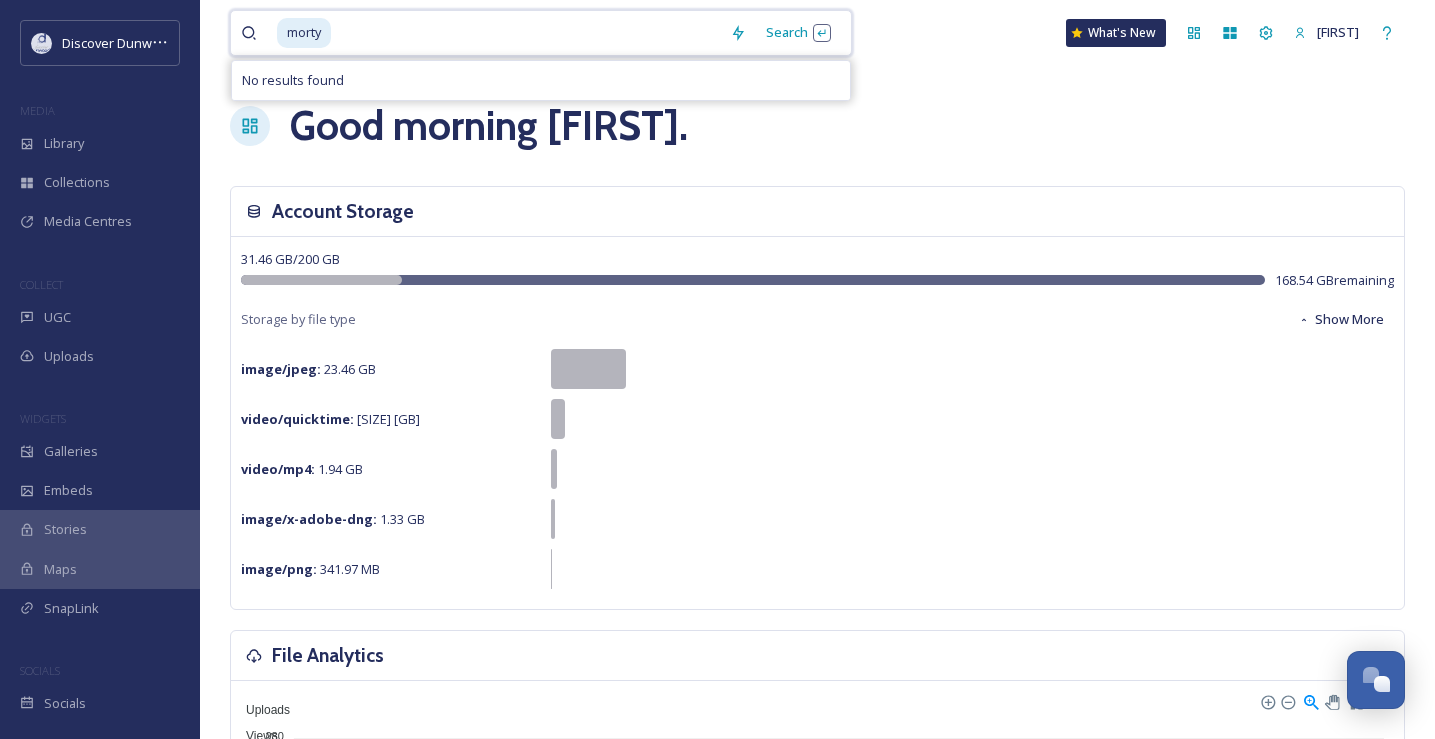 click at bounding box center (526, 33) 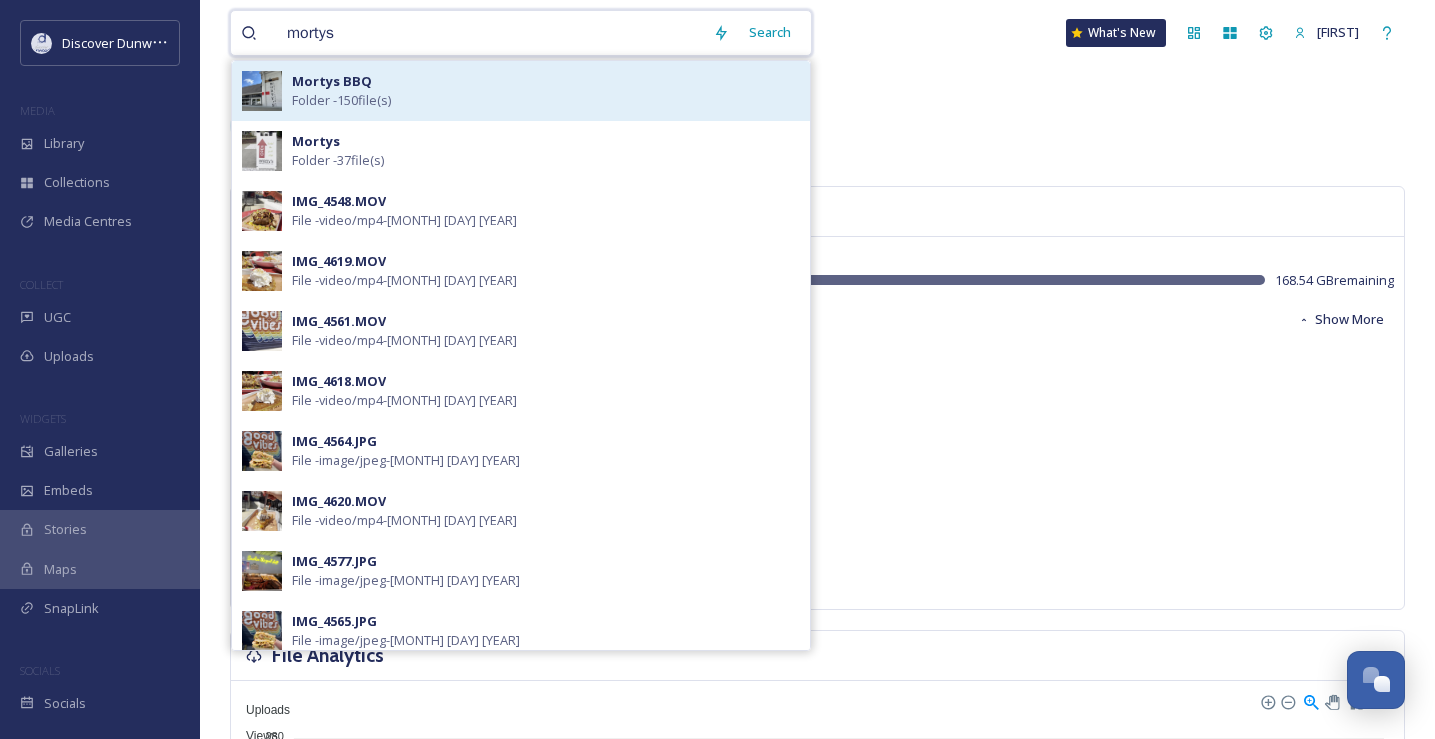 type on "mortys" 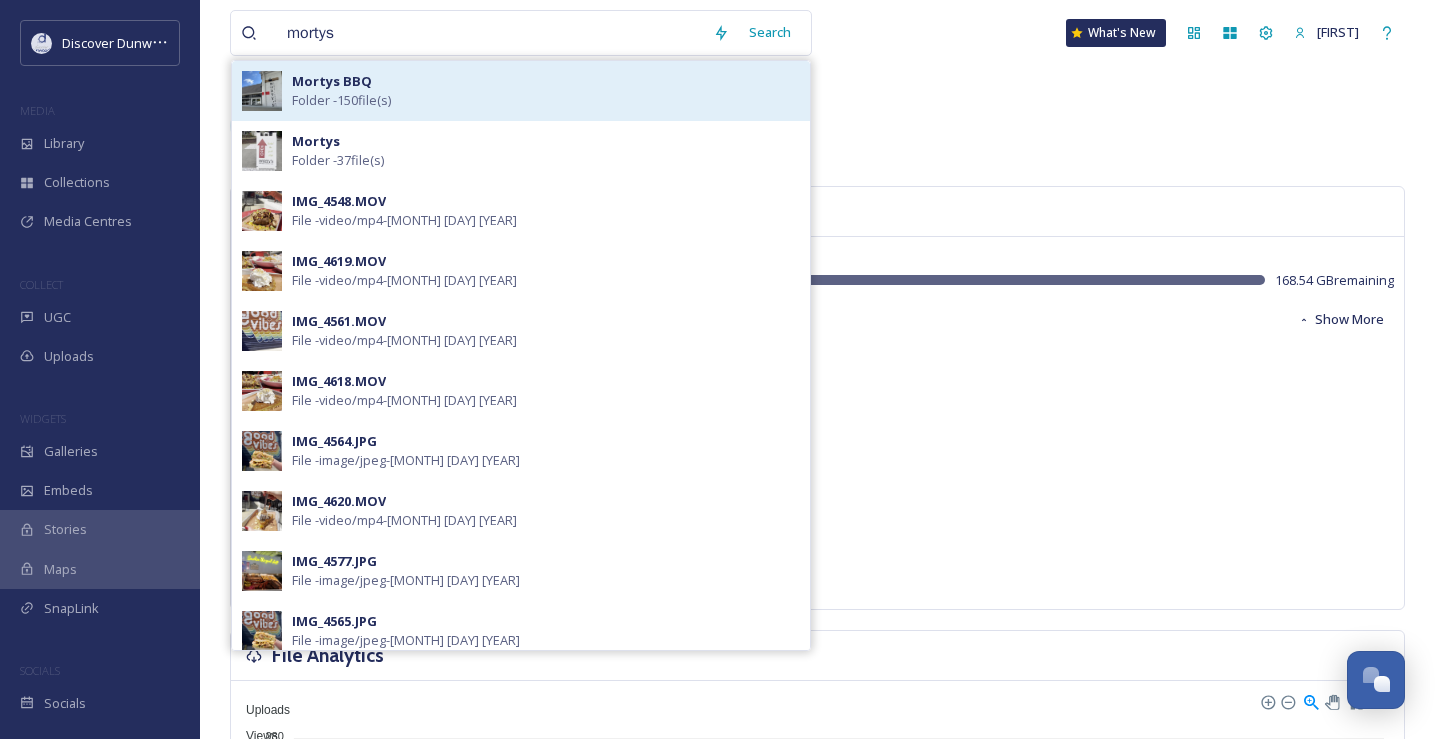 click on "Mortys BBQ Folder  -  150  file(s)" at bounding box center (546, 91) 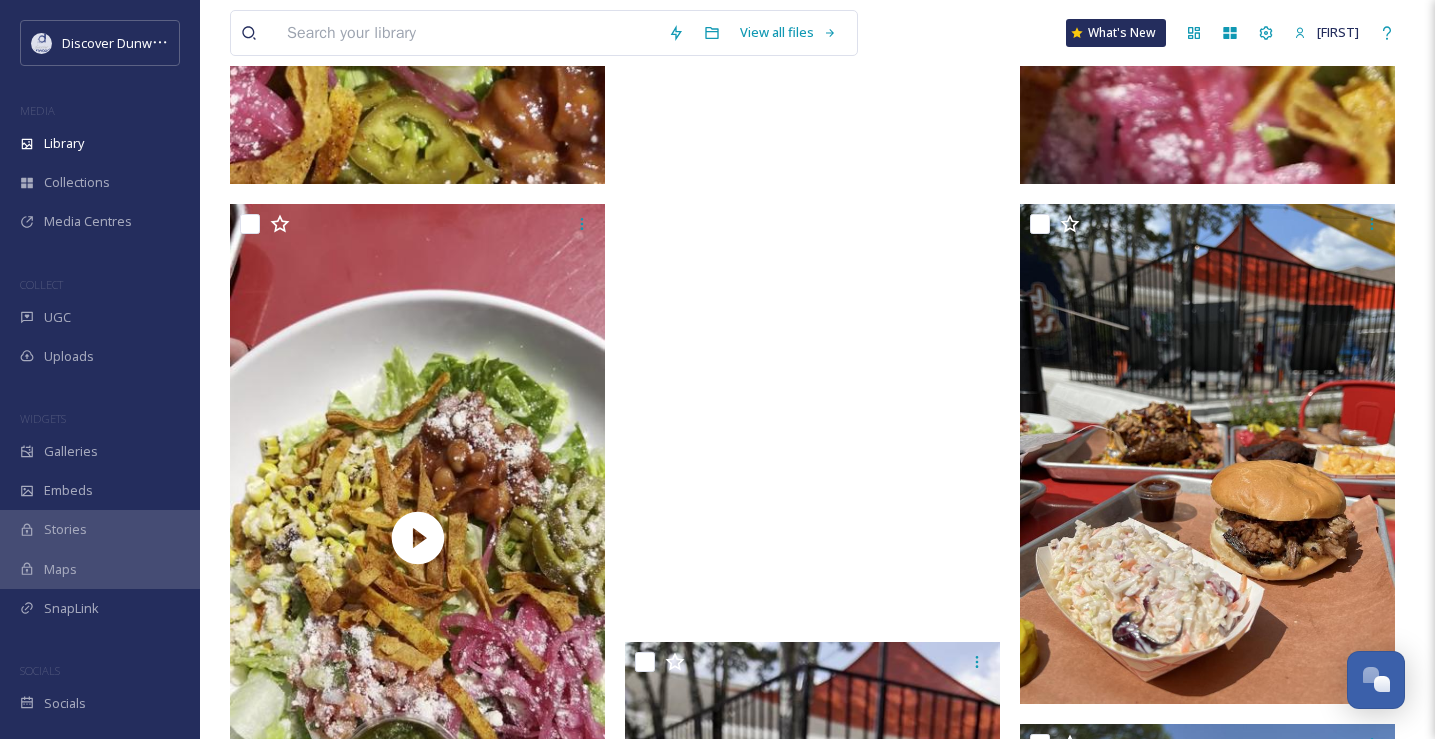 scroll, scrollTop: 12719, scrollLeft: 0, axis: vertical 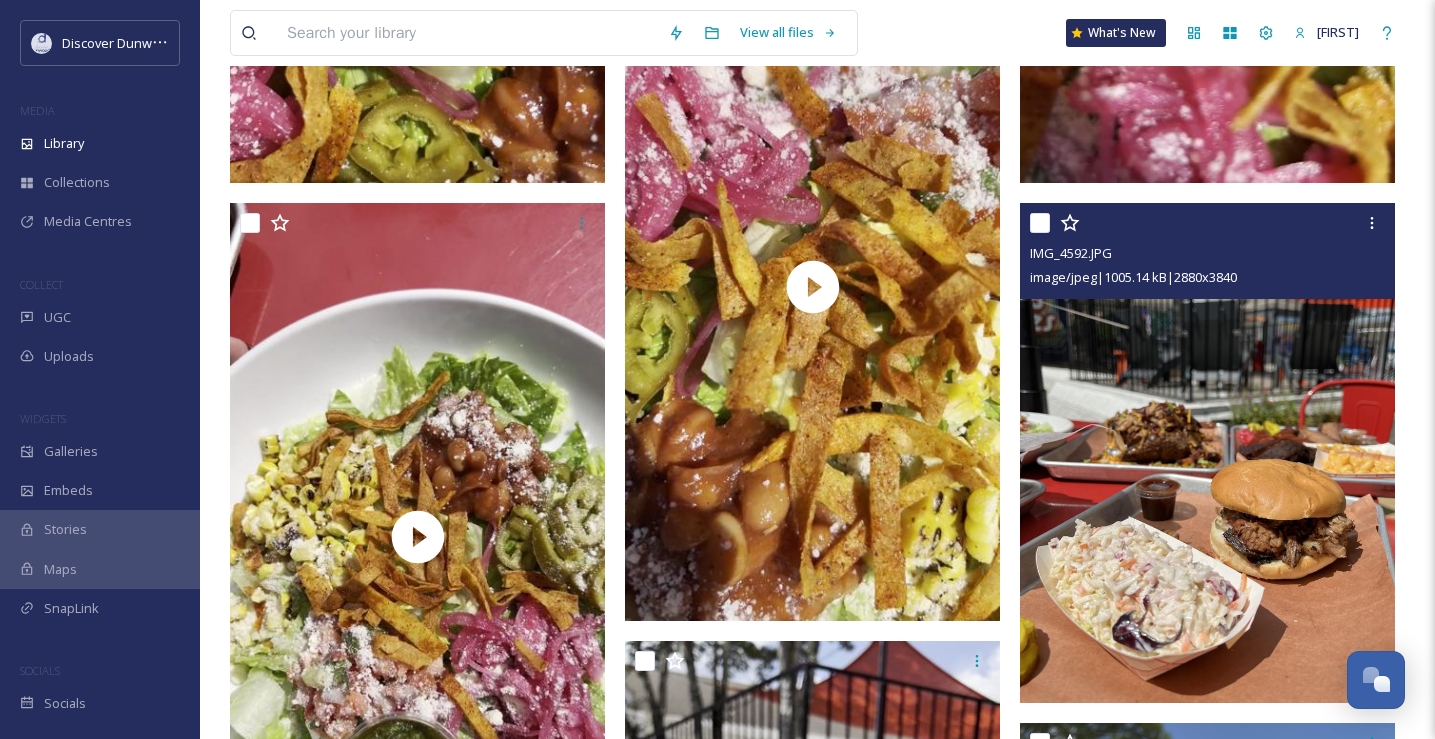 click at bounding box center (1207, 453) 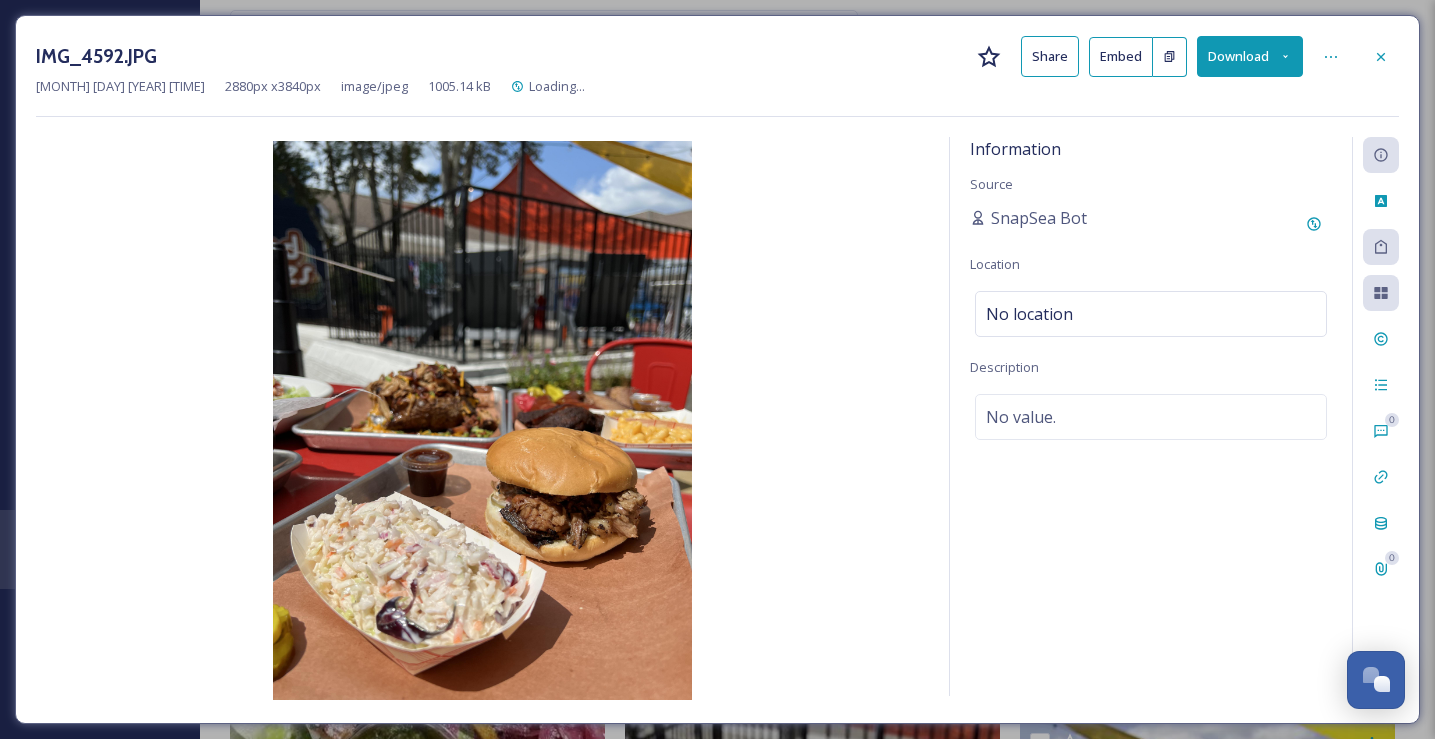 click on "Download" at bounding box center (1250, 56) 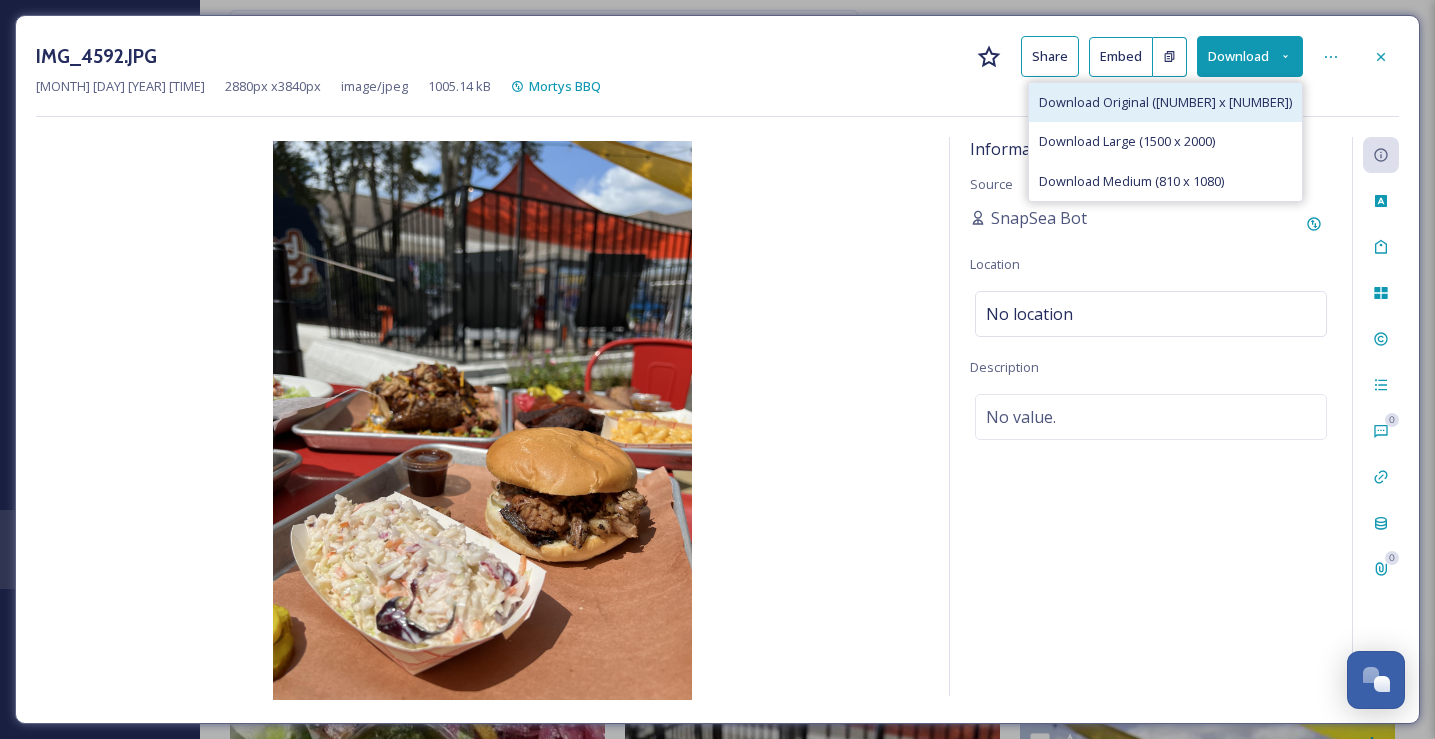 click on "Download Original ([NUMBER] x [NUMBER])" at bounding box center [1165, 102] 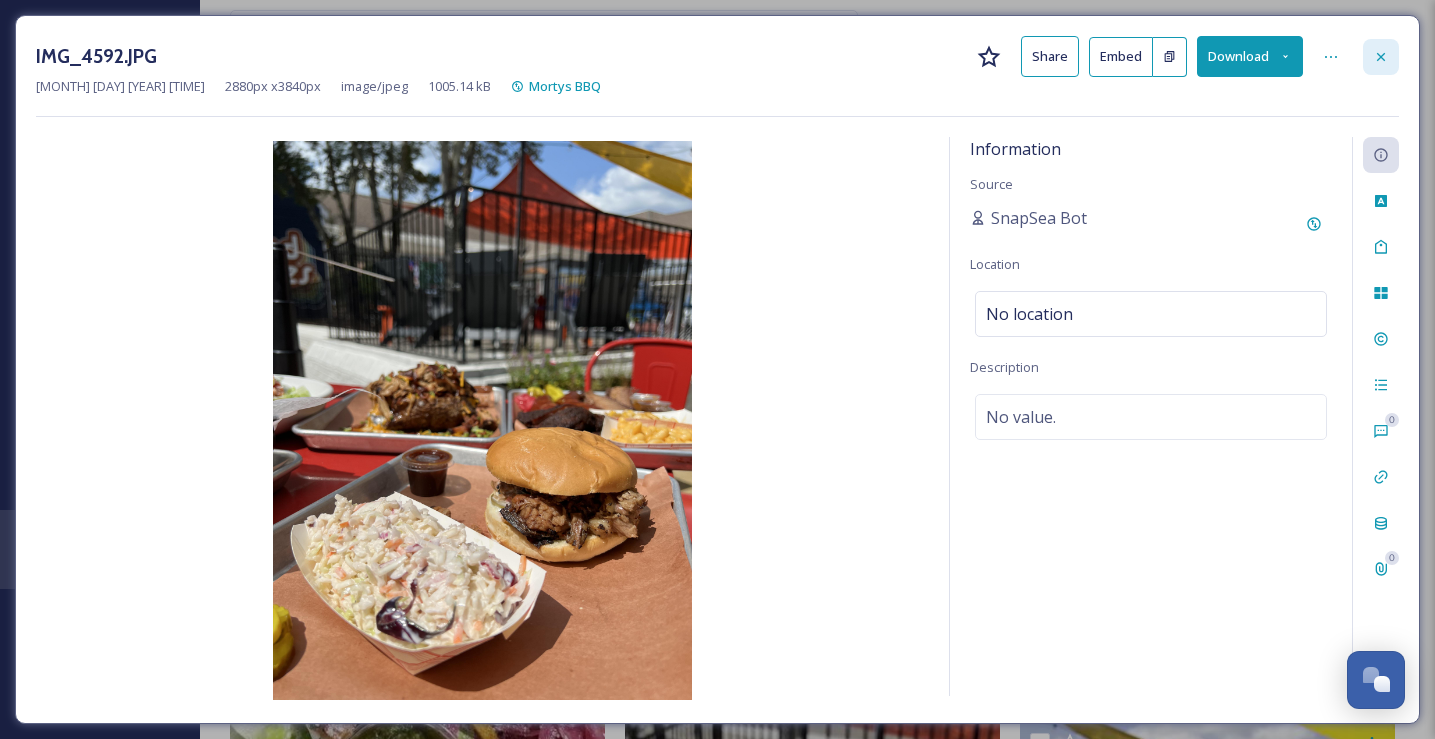 click at bounding box center [1381, 57] 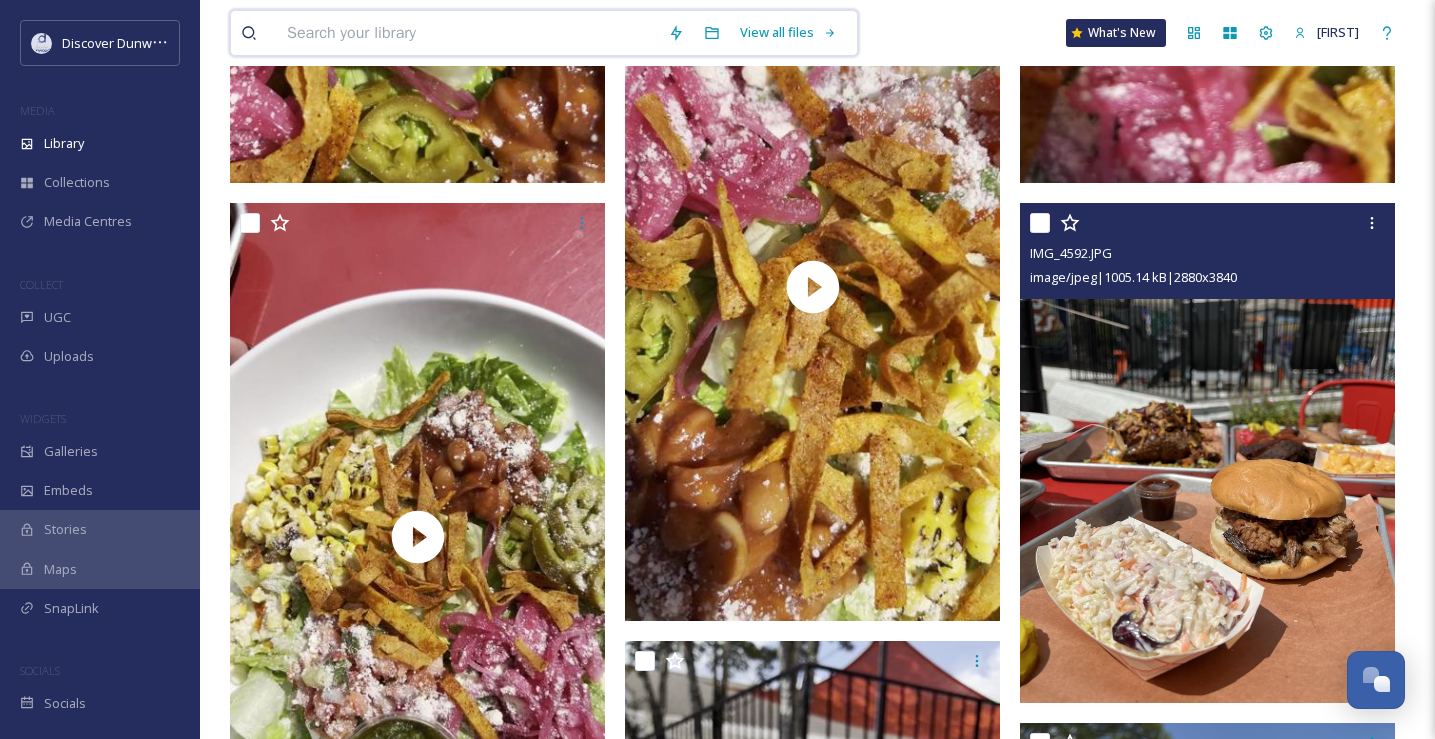 click at bounding box center [467, 33] 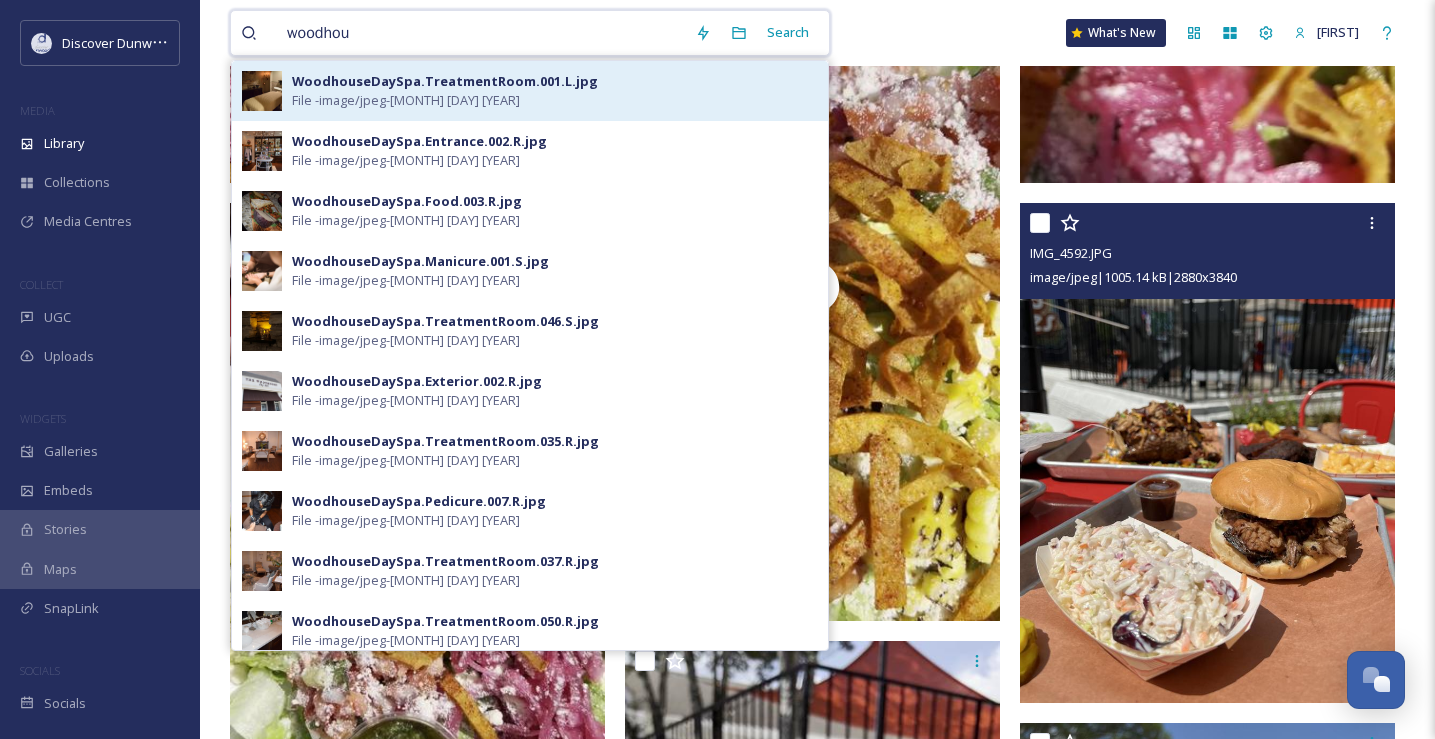 type on "woodhou" 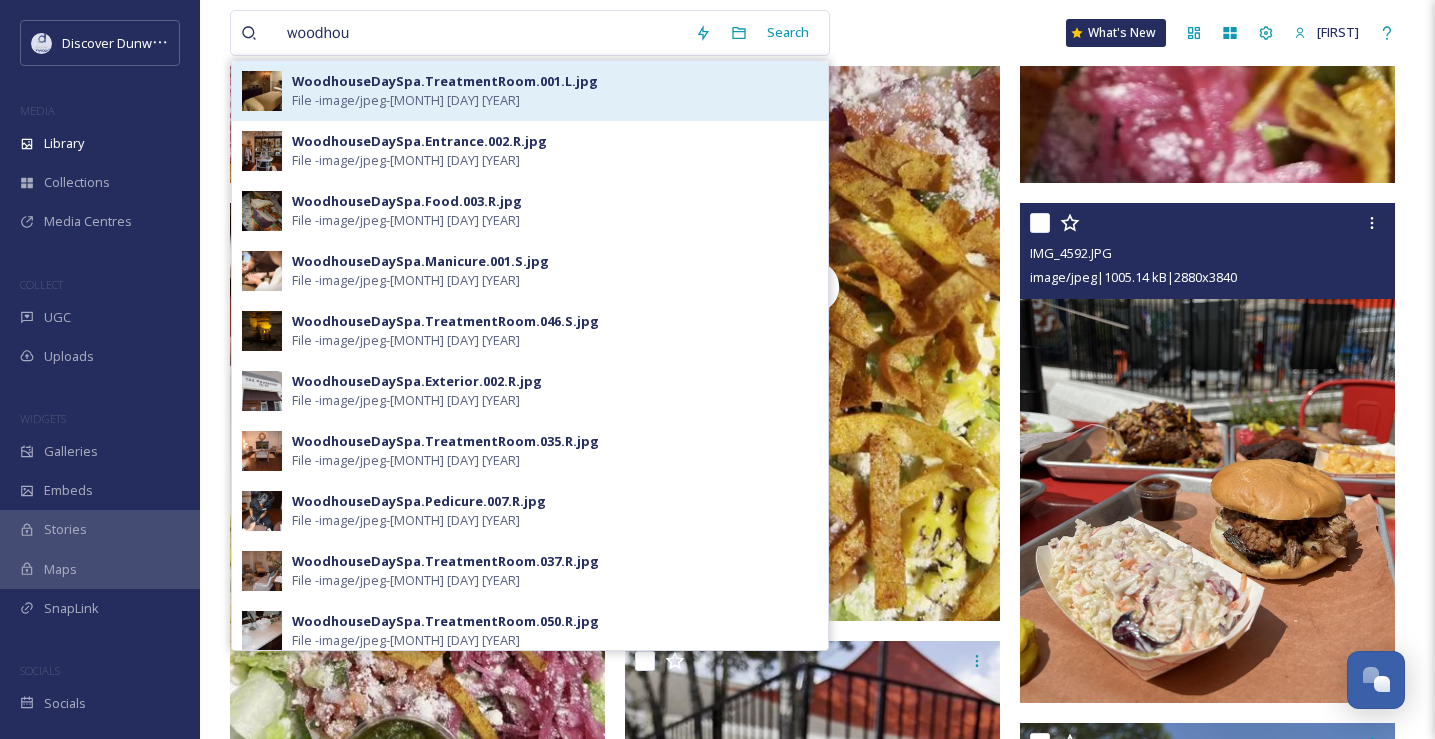 click on "[PLACE] [PLACE] [PLACE] [PLACE] - [FILE] - [TYPE] - [MONTH] [DAY] [YEAR]" at bounding box center [555, 91] 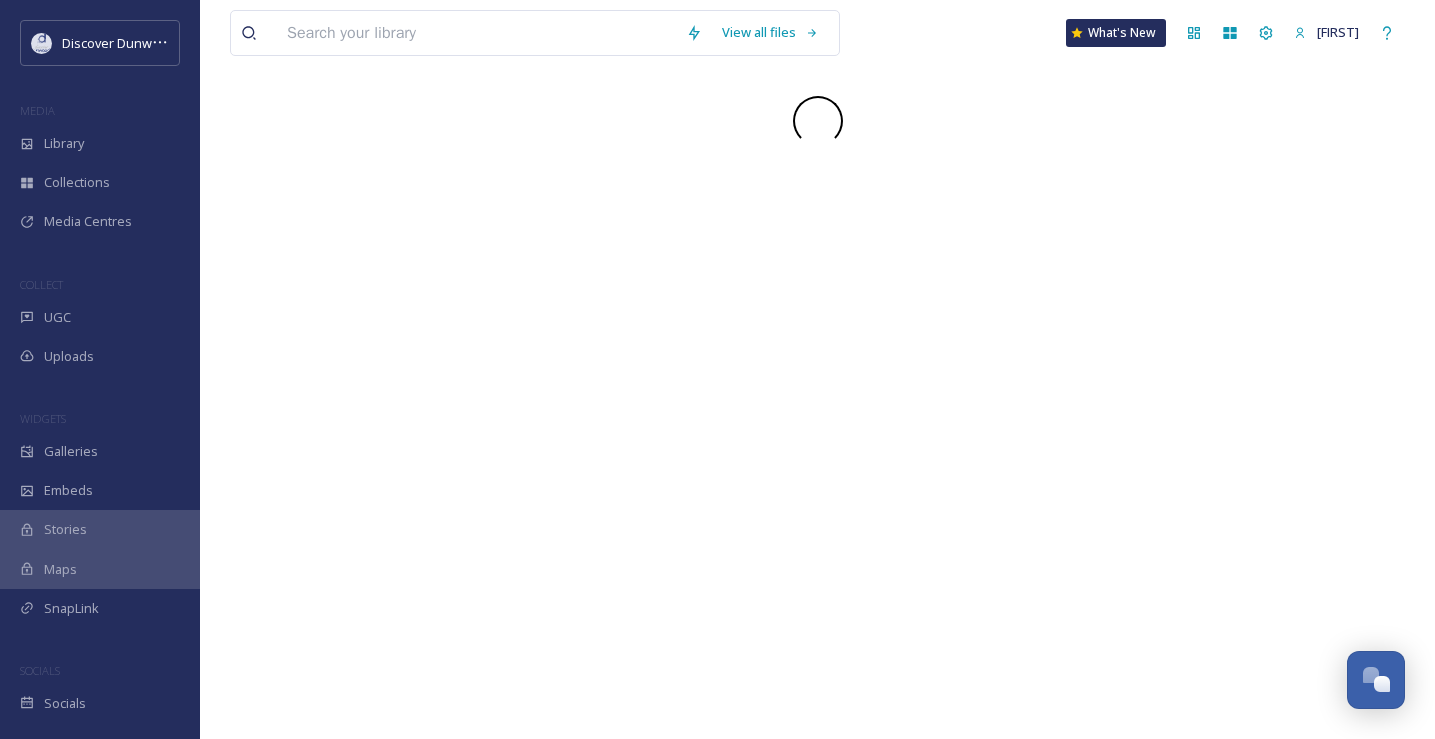 scroll, scrollTop: 0, scrollLeft: 0, axis: both 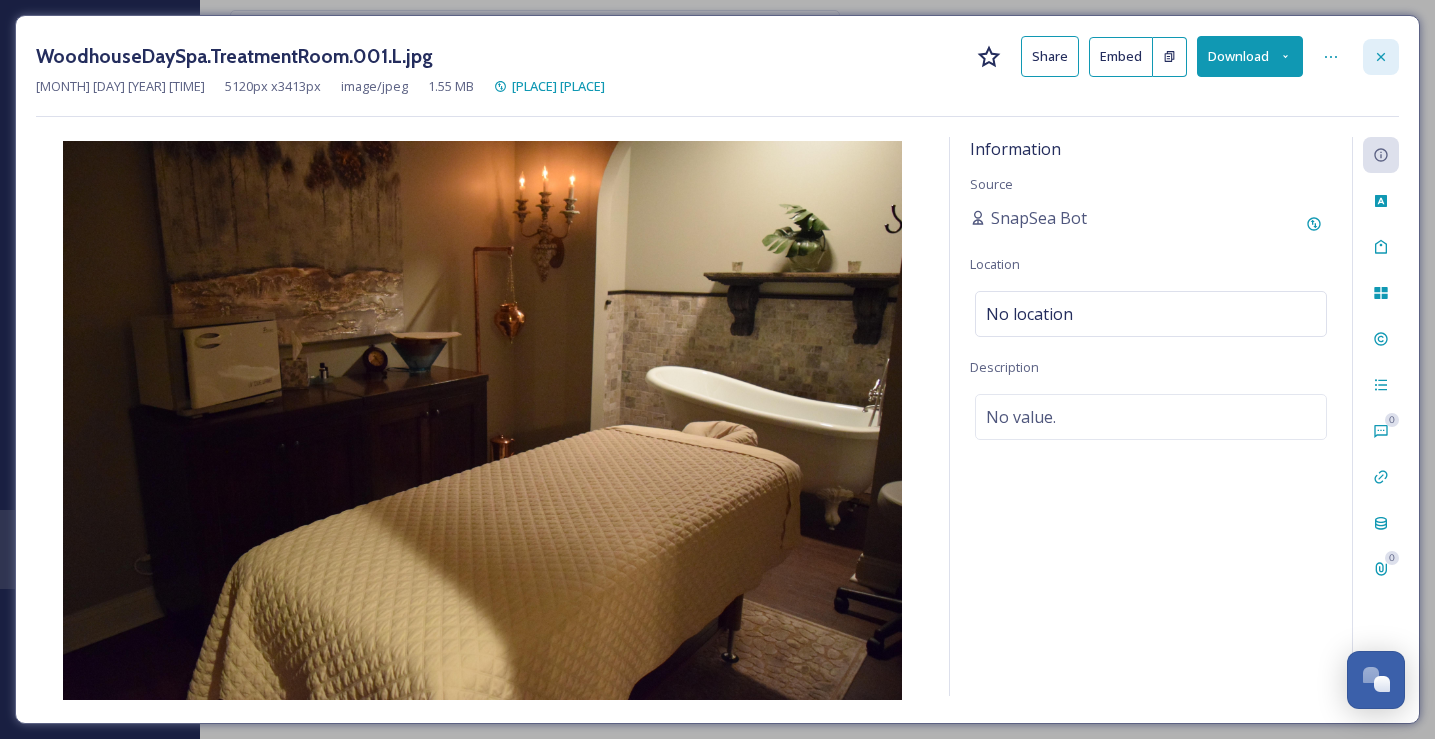 click at bounding box center [1381, 57] 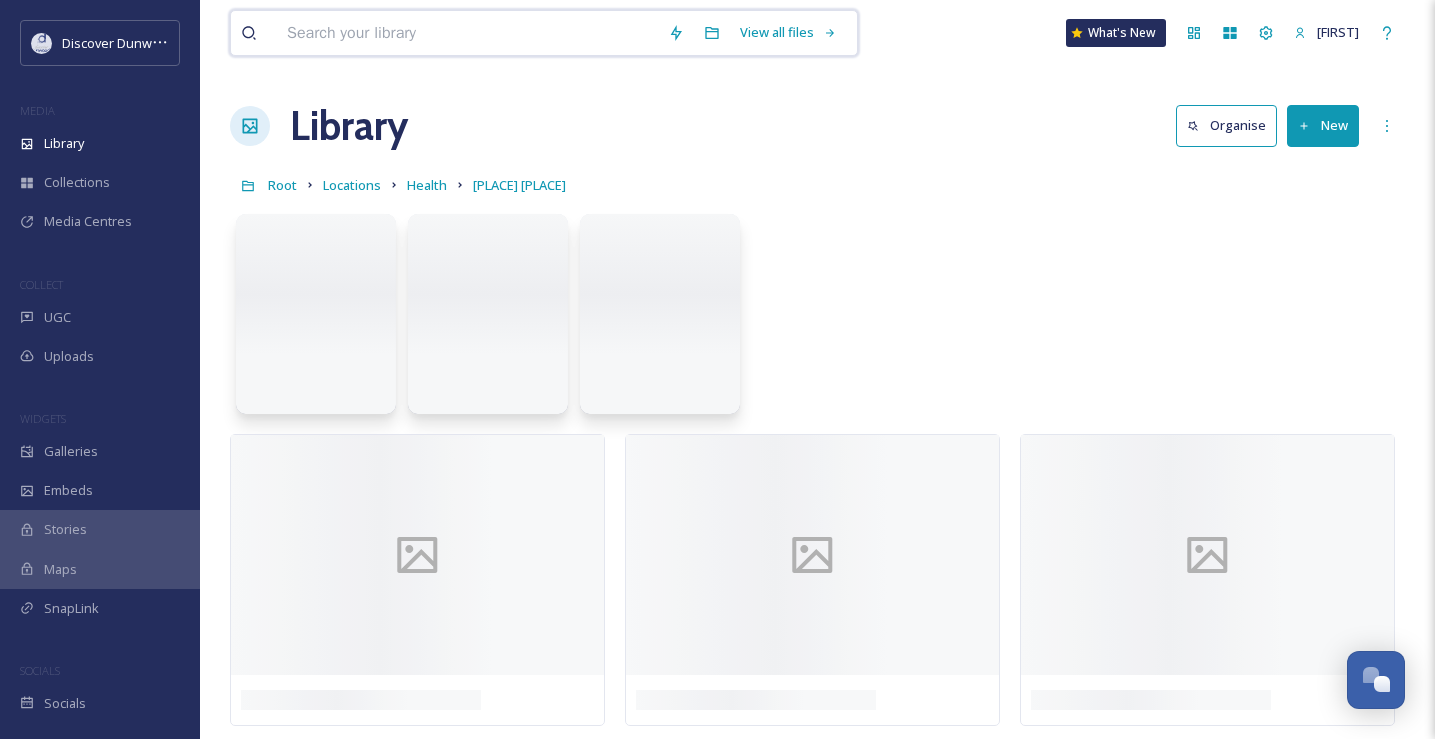 click at bounding box center (467, 33) 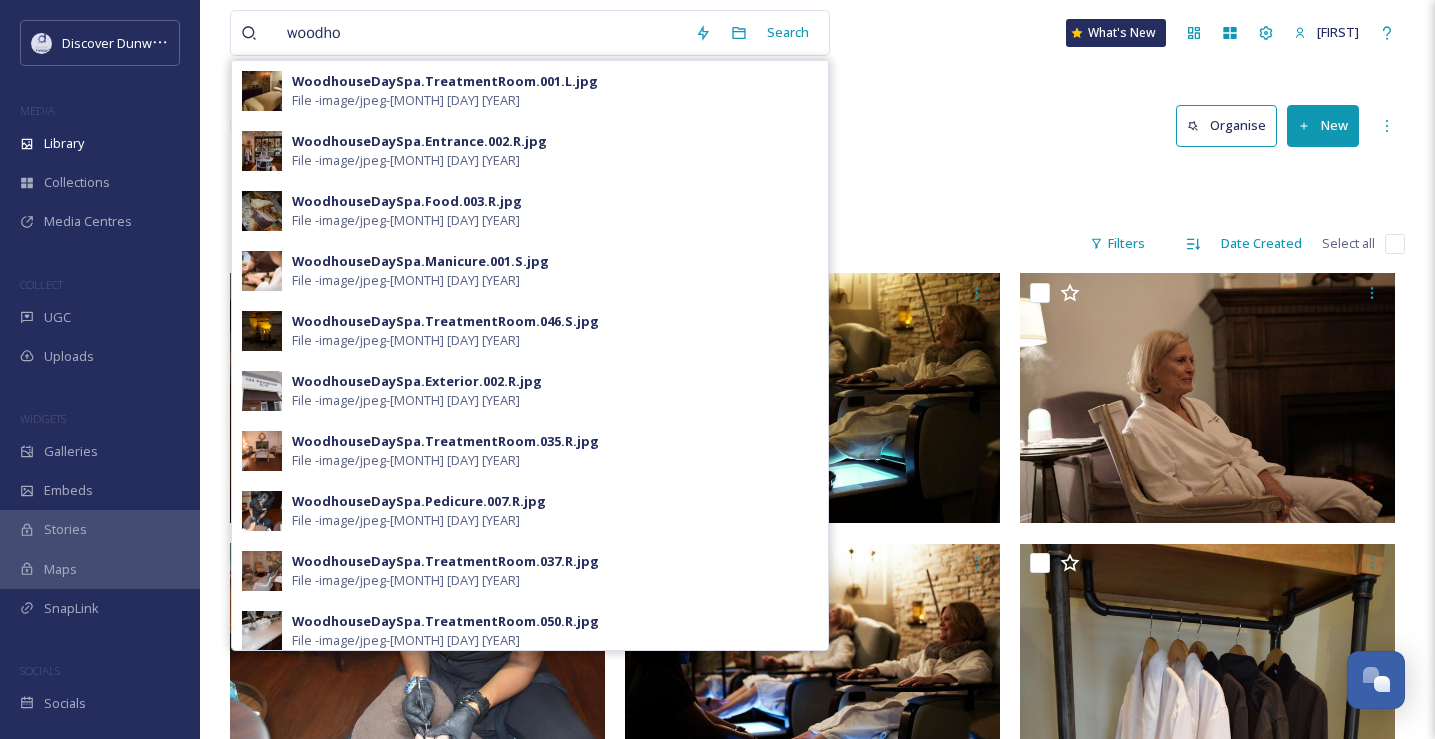 click on "[ROOT] [LOCATIONS] [HEALTH] [PLACE] [PLACE]" at bounding box center [817, 185] 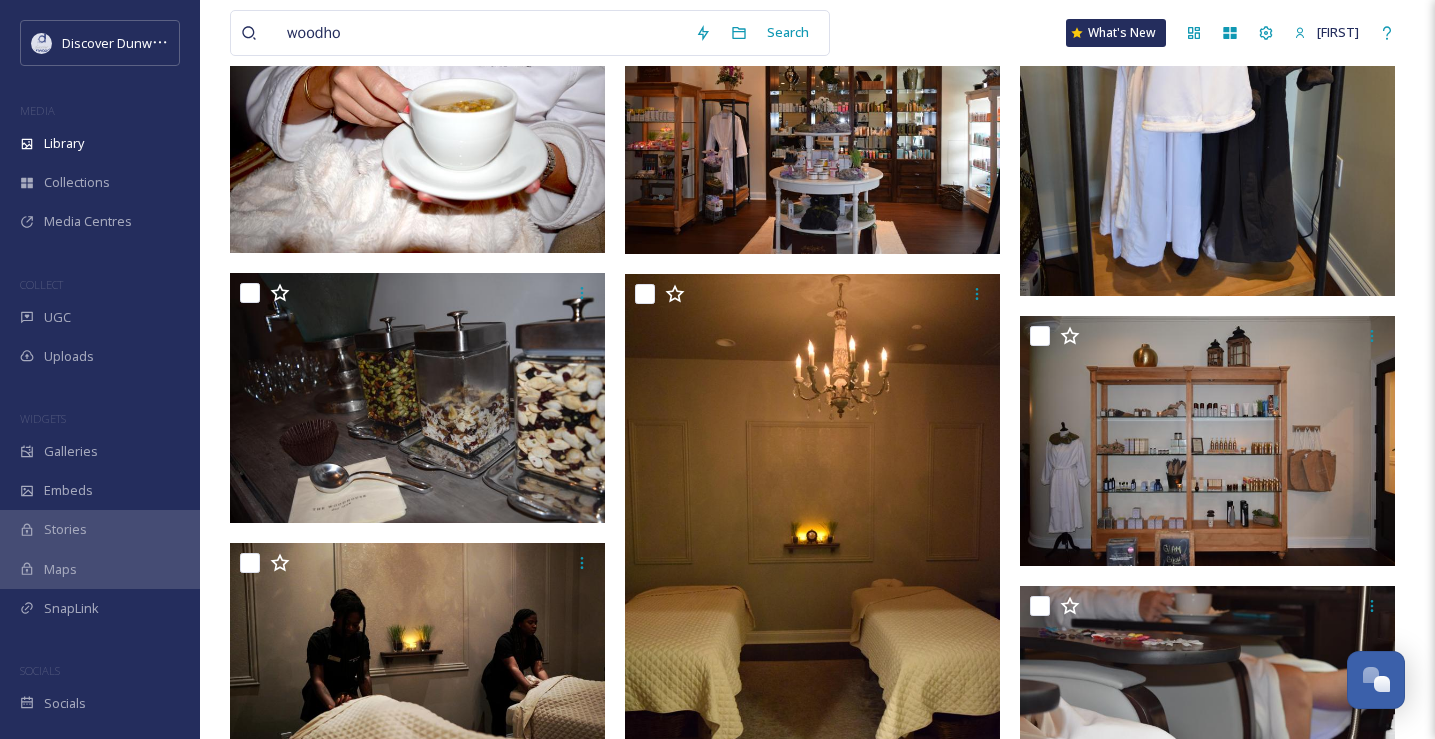 scroll, scrollTop: 802, scrollLeft: 0, axis: vertical 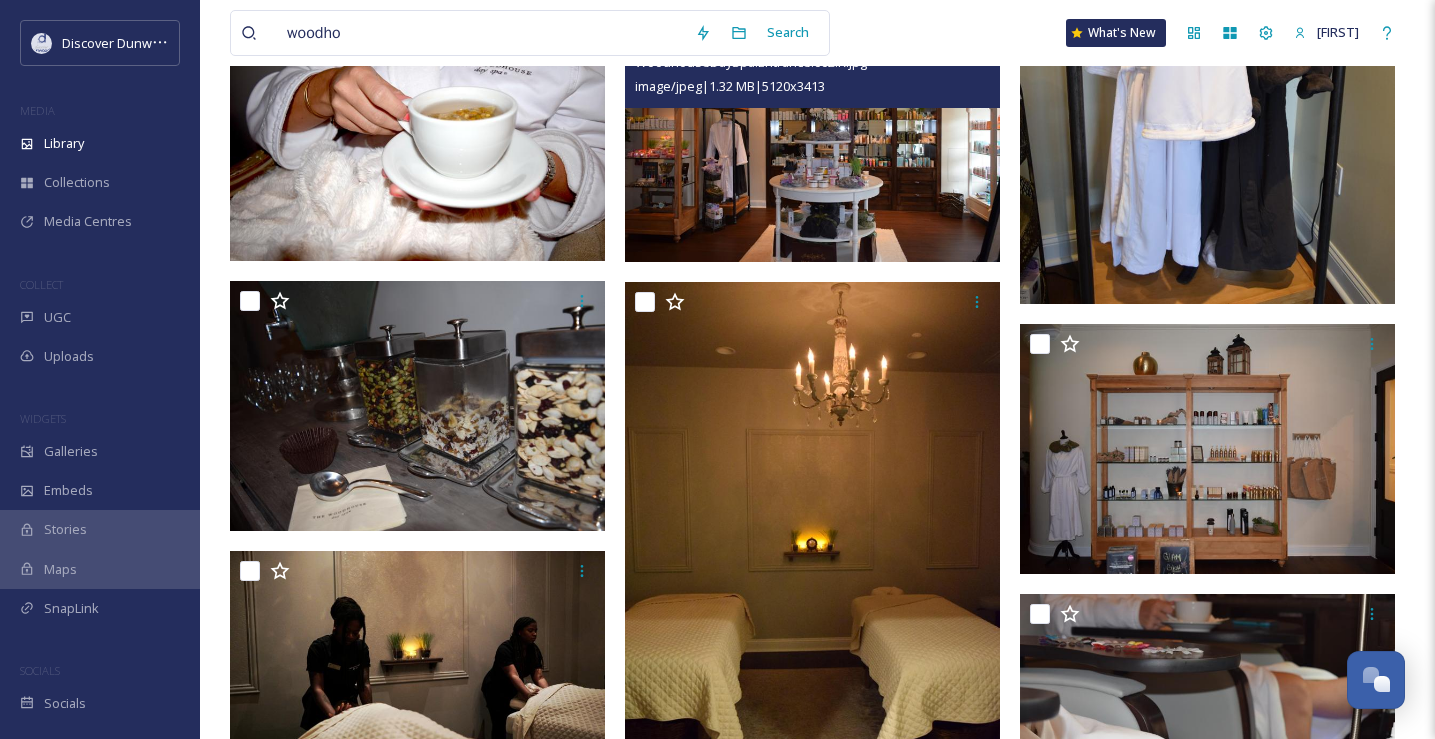 click at bounding box center [812, 137] 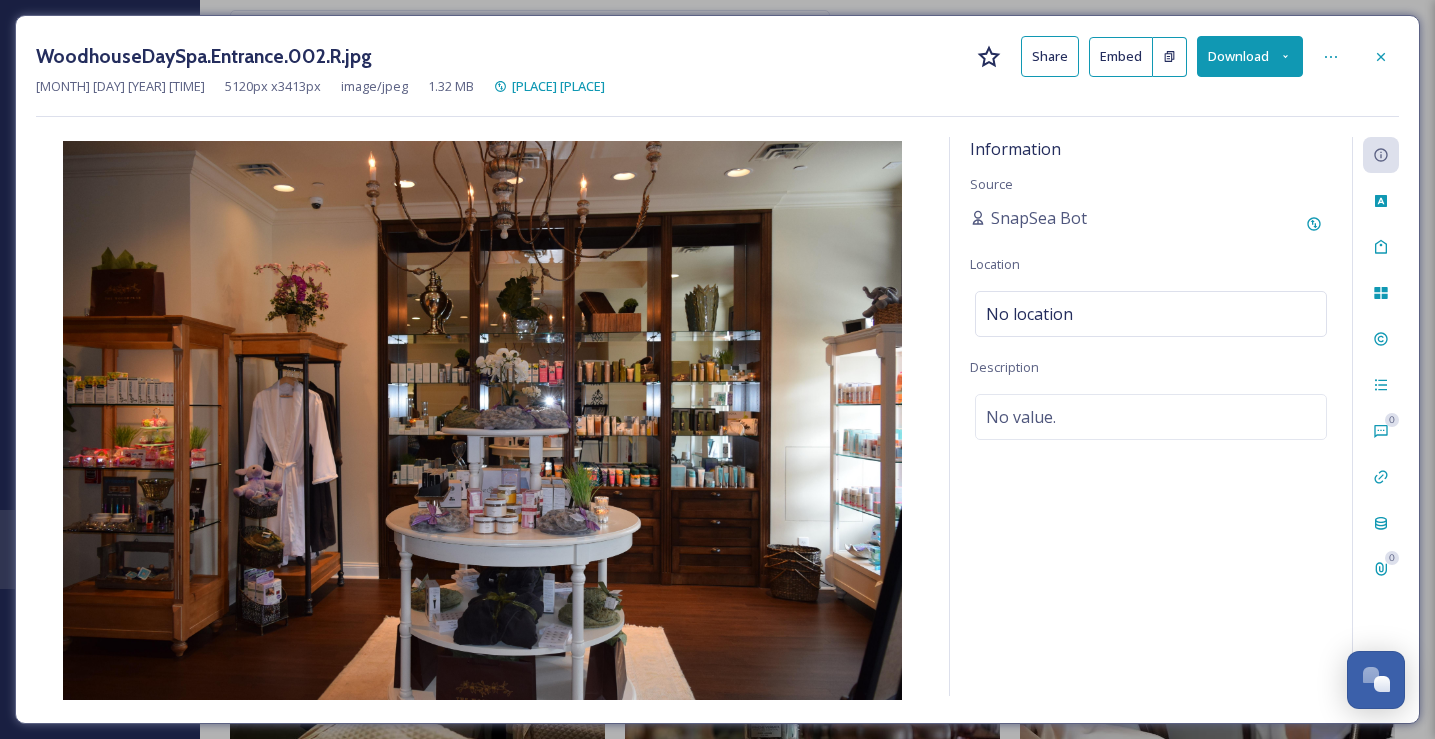 click on "Download" at bounding box center (1250, 56) 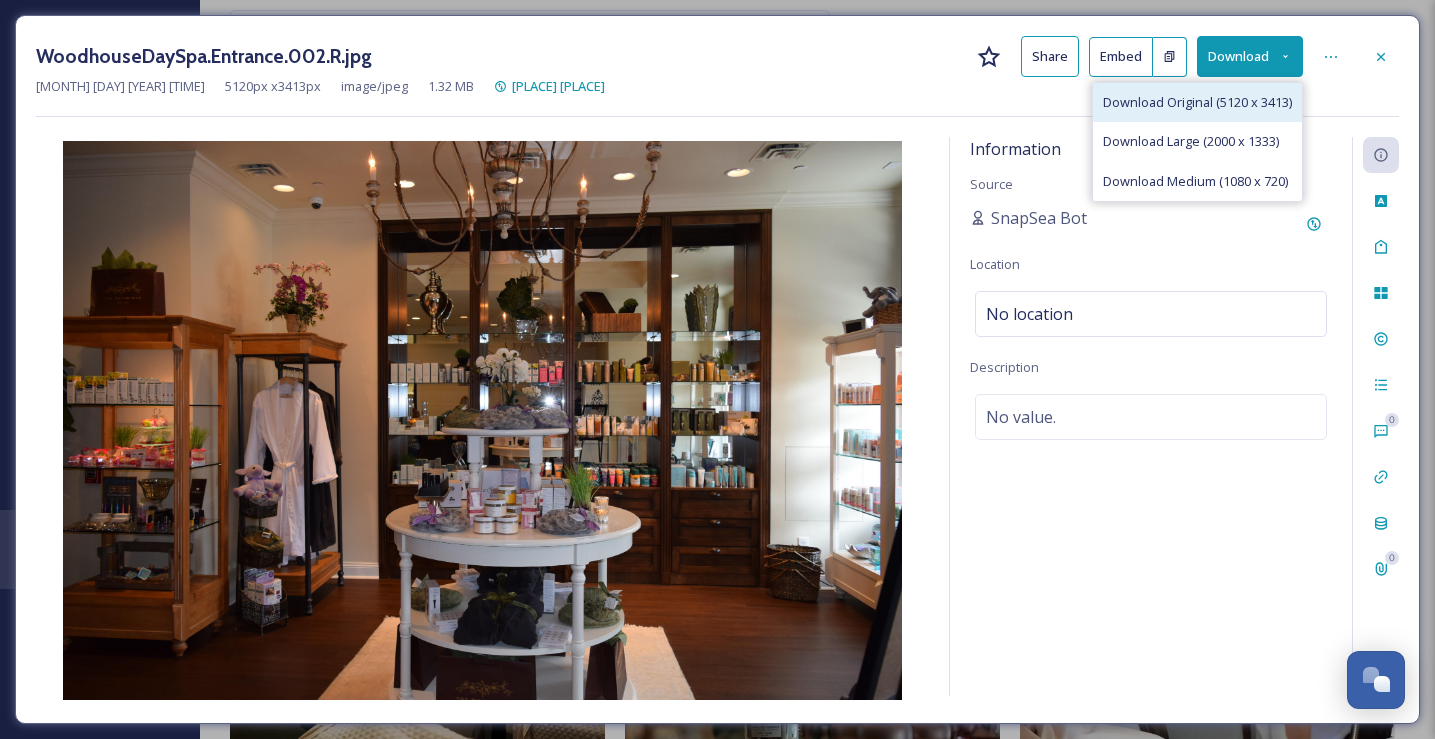 click on "Download Original (5120 x 3413)" at bounding box center [1197, 102] 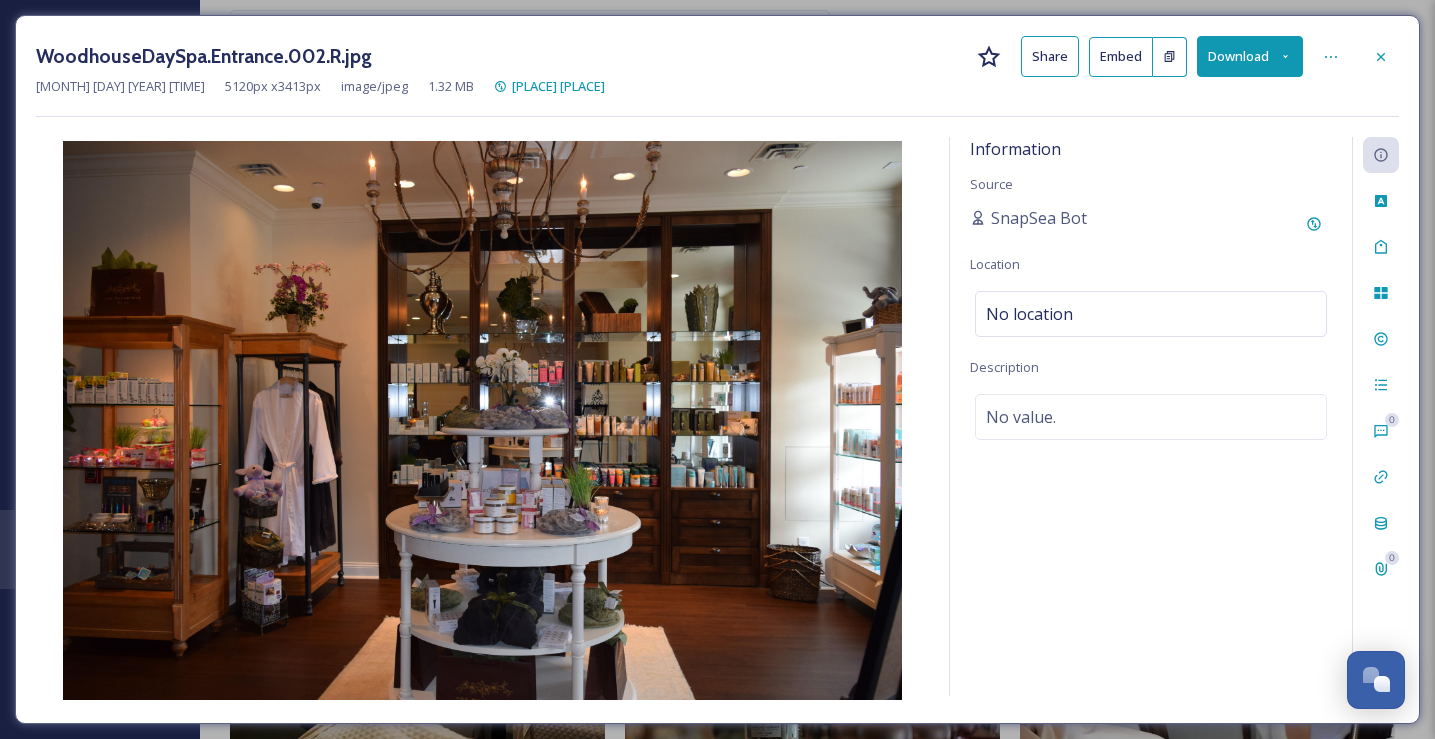 click 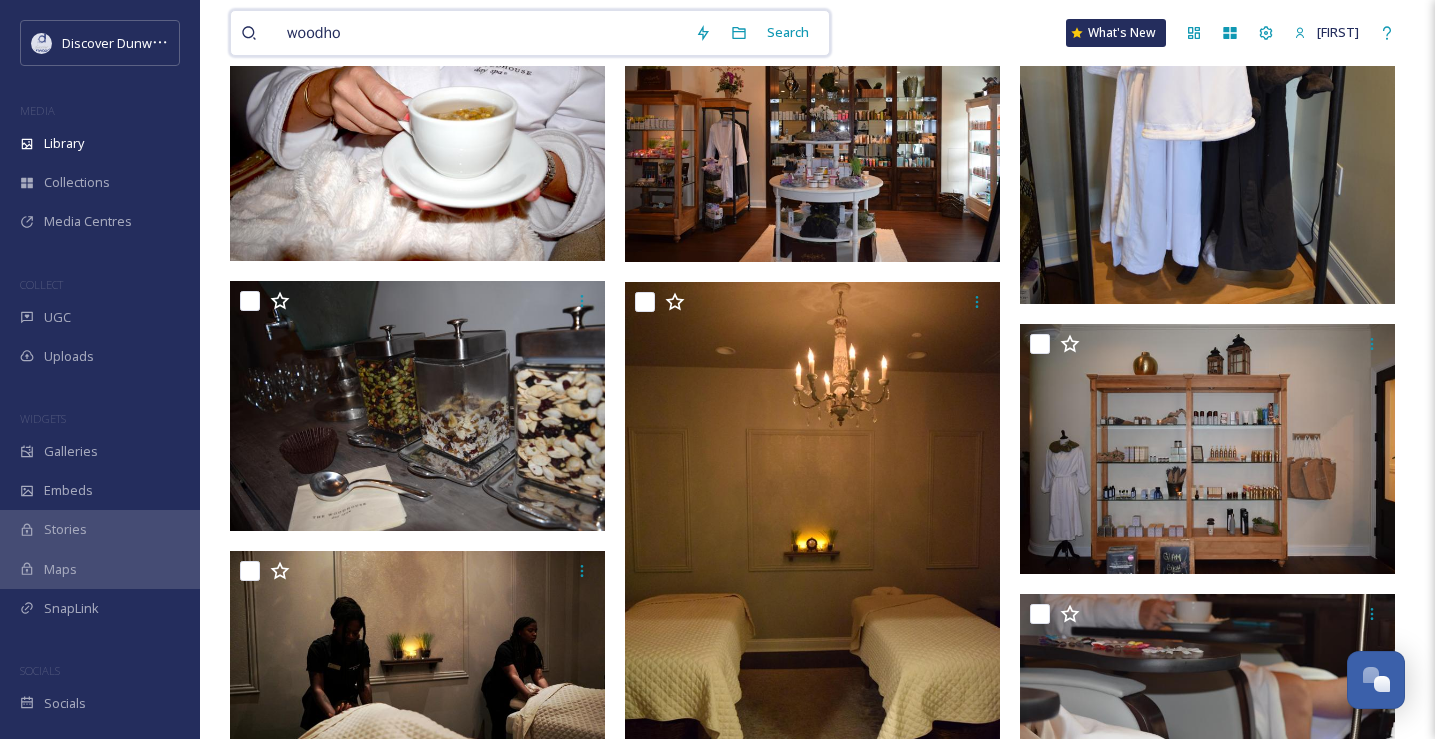click on "woodho" at bounding box center (481, 33) 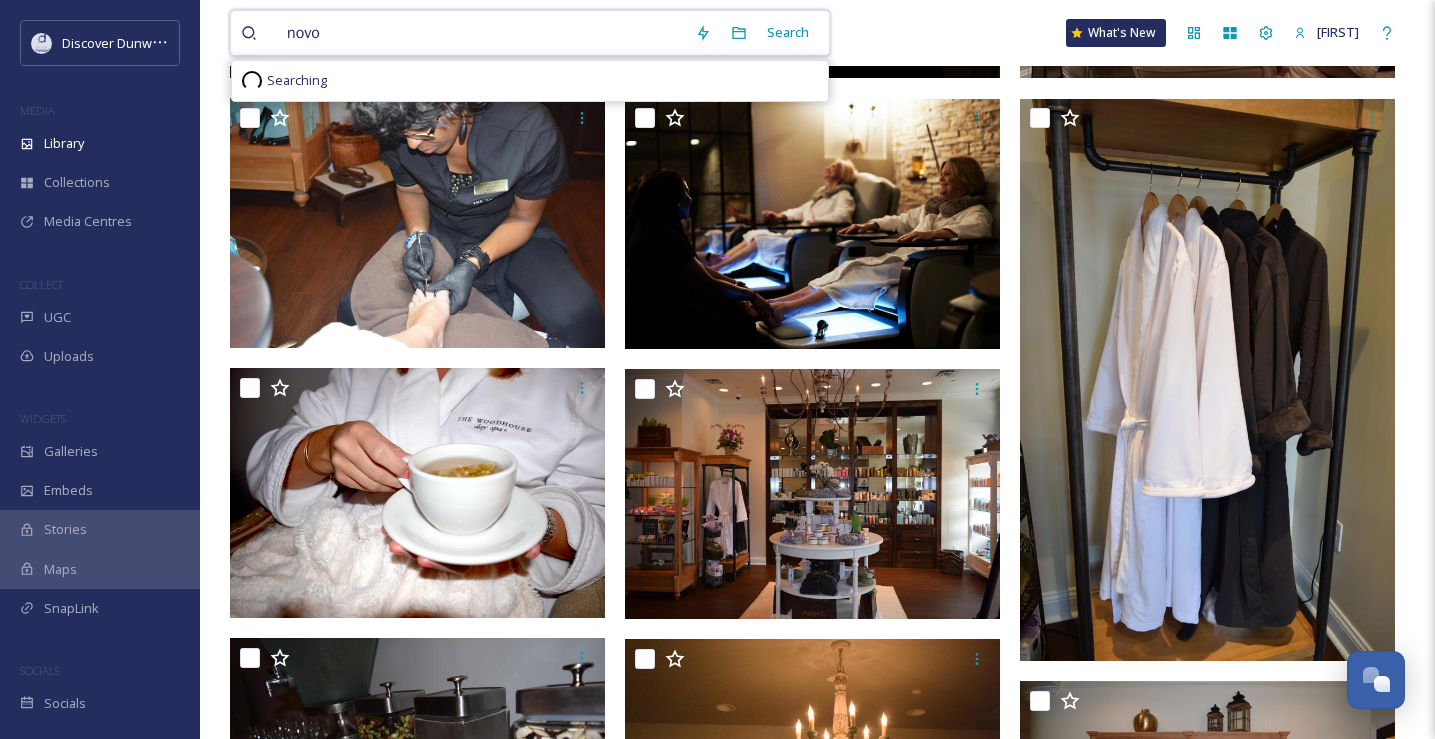 scroll, scrollTop: 446, scrollLeft: 0, axis: vertical 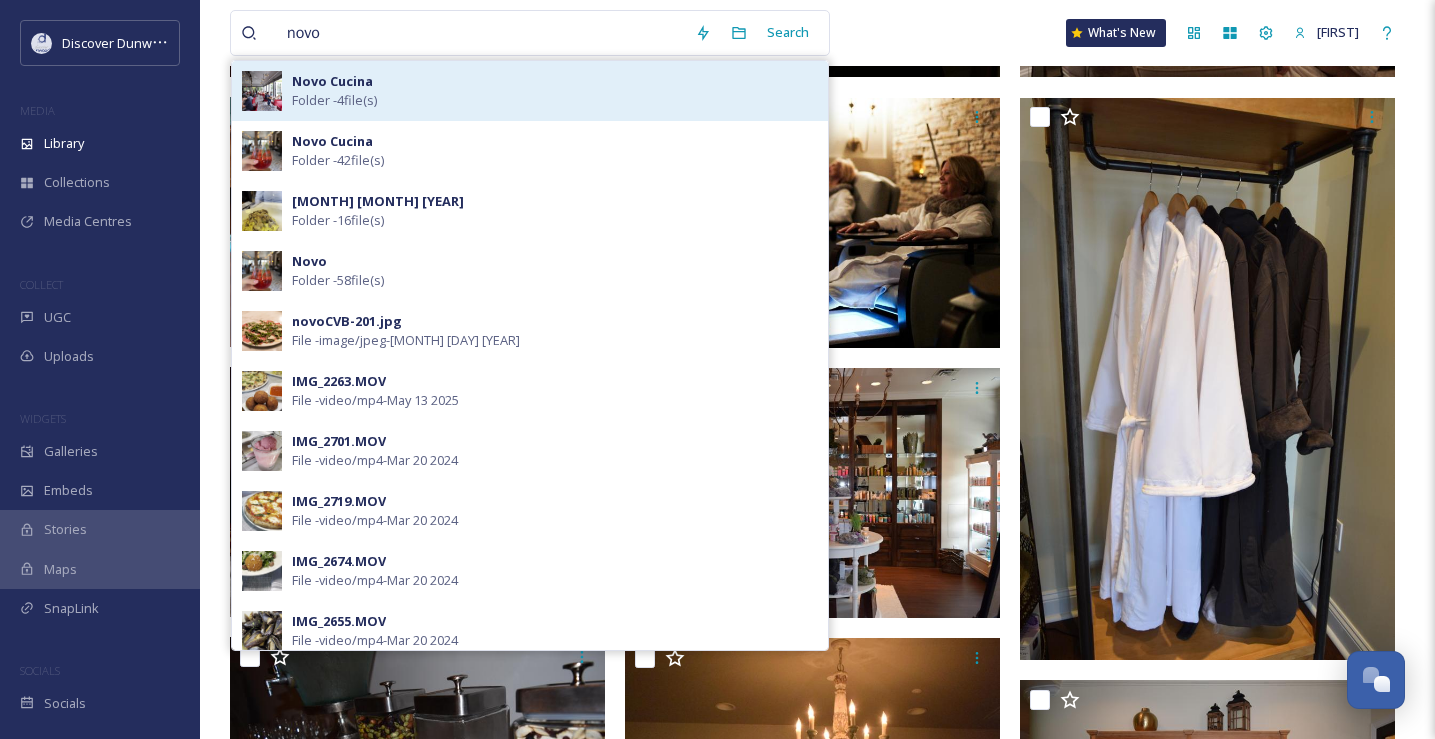click on "[PLACE] [FOLDER] - [NUMBER] [FILE](s)" at bounding box center [555, 91] 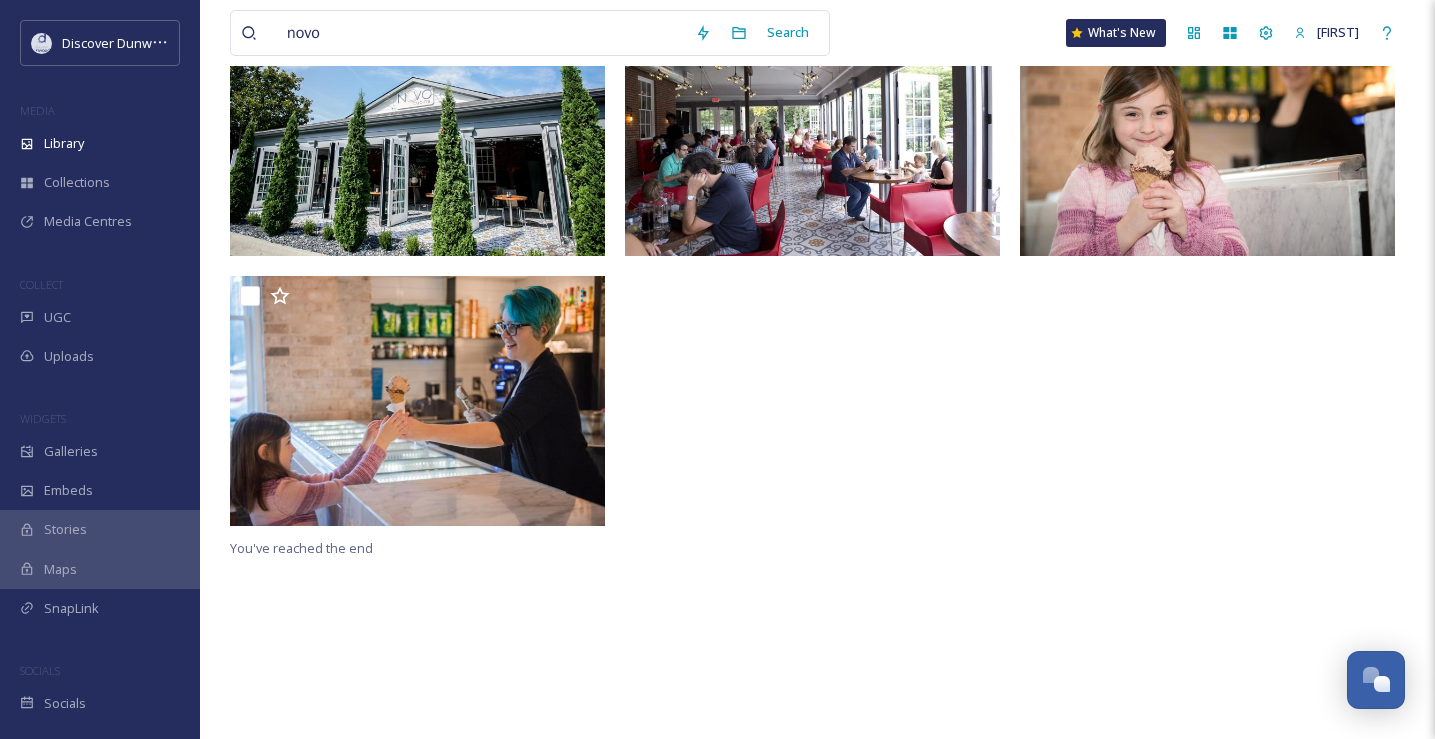 scroll, scrollTop: 273, scrollLeft: 0, axis: vertical 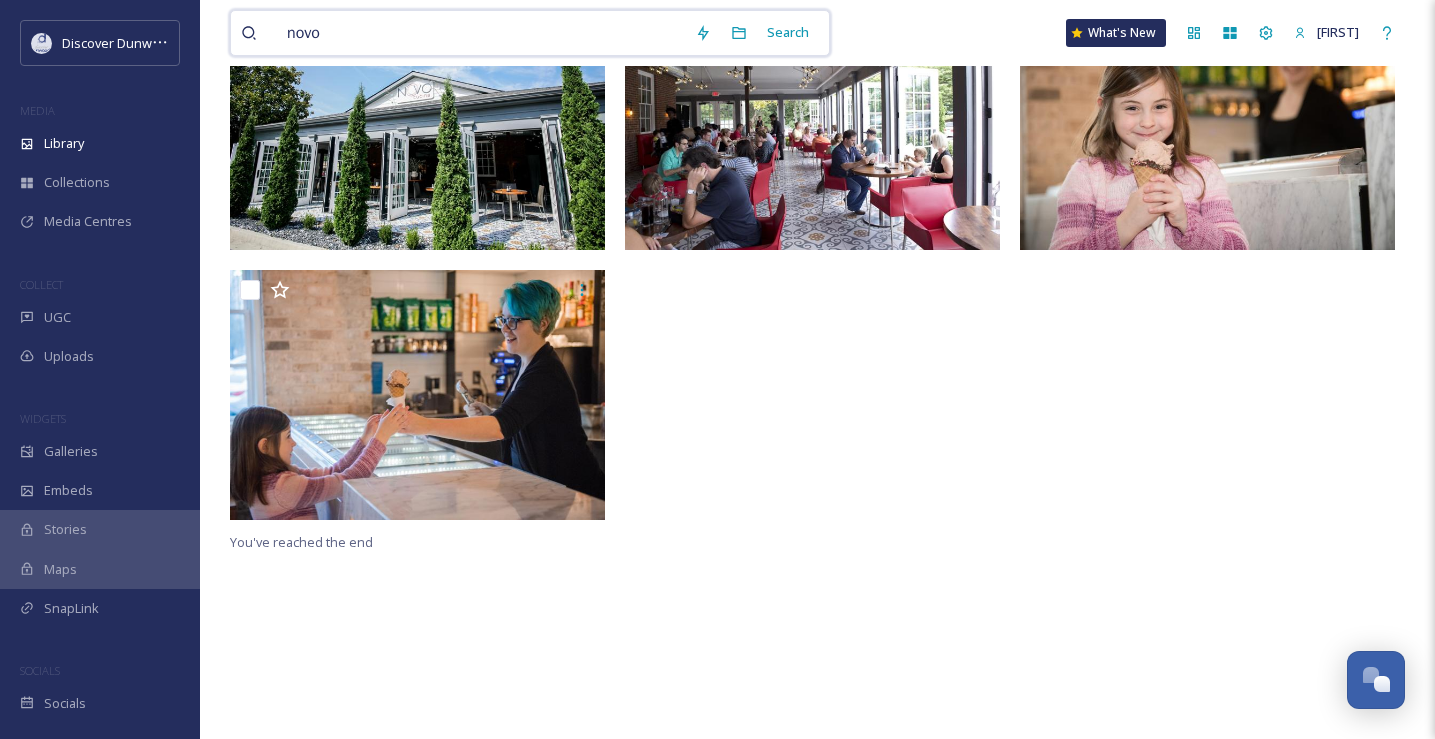 click on "novo" at bounding box center [481, 33] 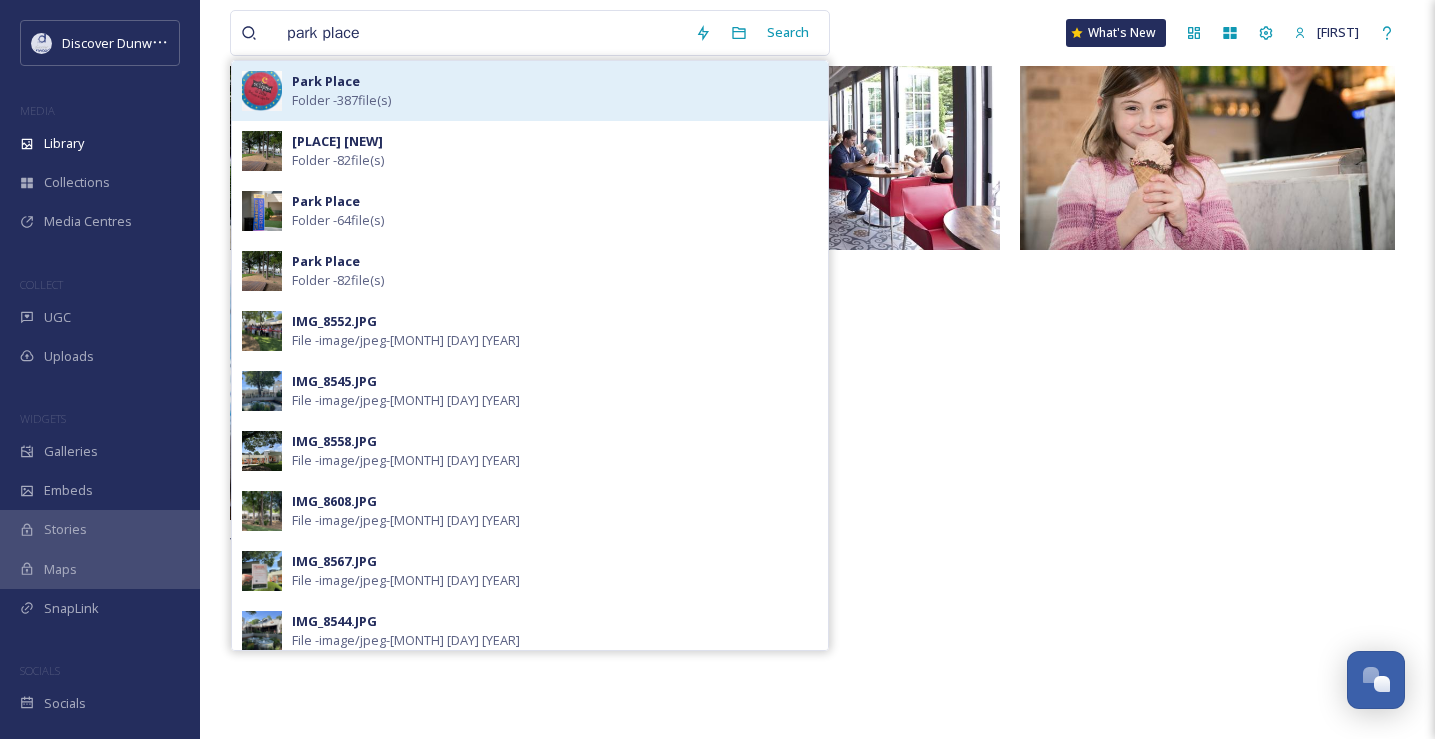 click on "Park Place Folder  -  387  file(s)" at bounding box center [555, 91] 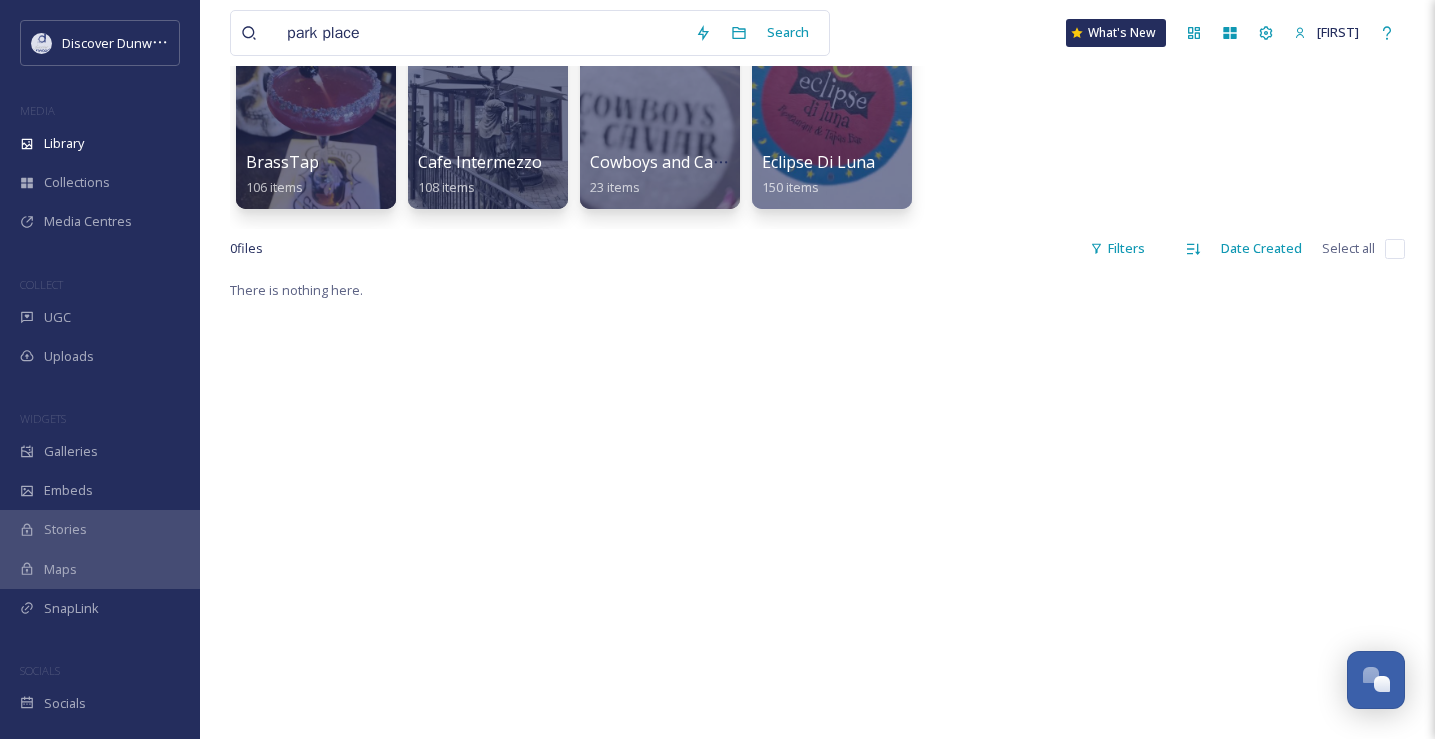 scroll, scrollTop: 127, scrollLeft: 0, axis: vertical 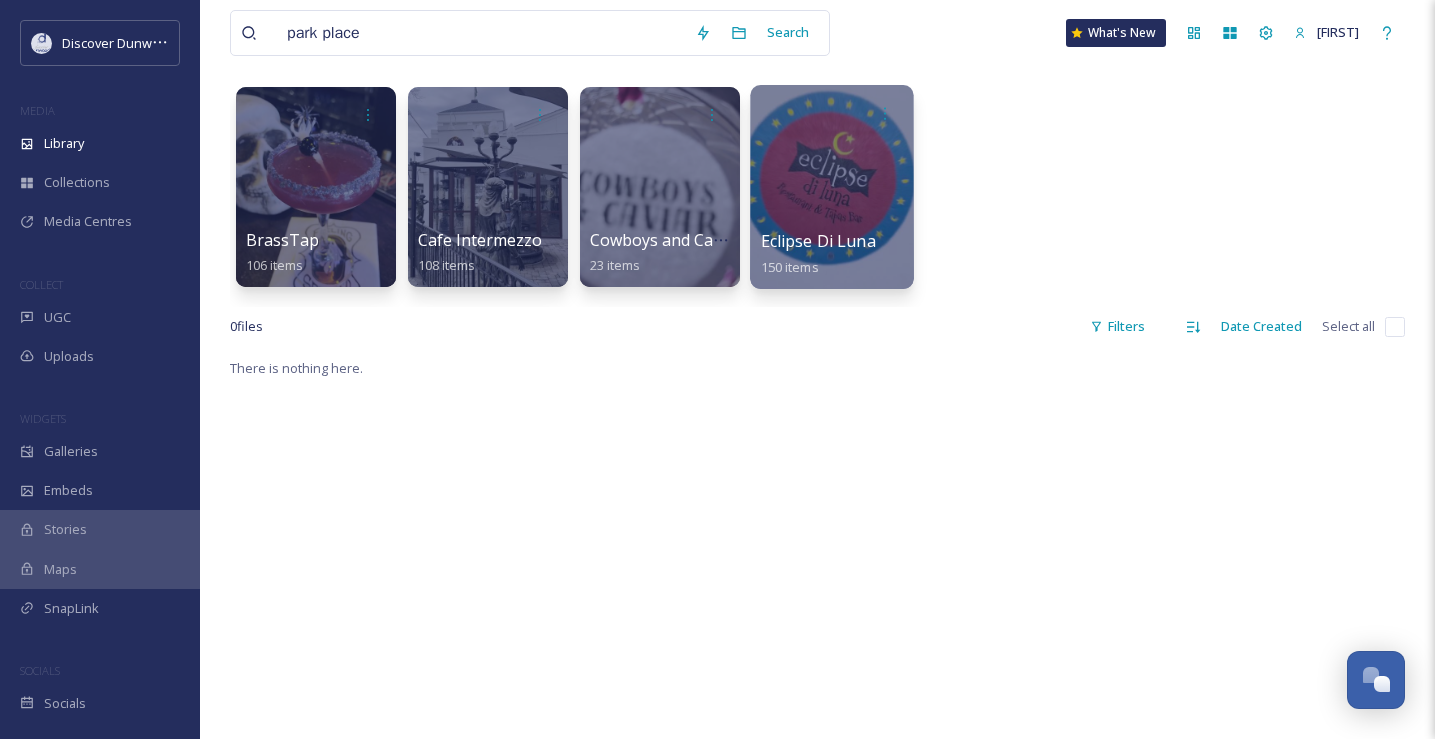 click at bounding box center (831, 187) 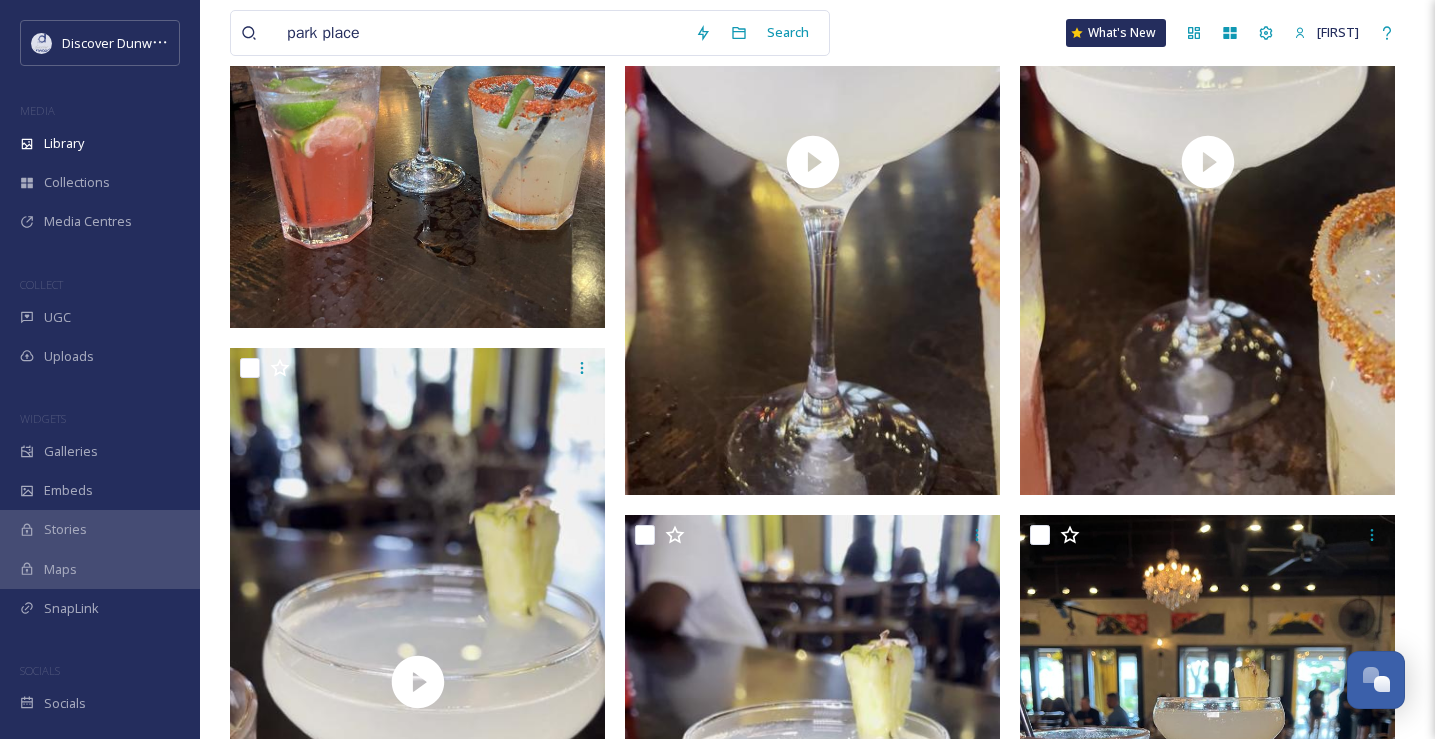 scroll, scrollTop: 747, scrollLeft: 0, axis: vertical 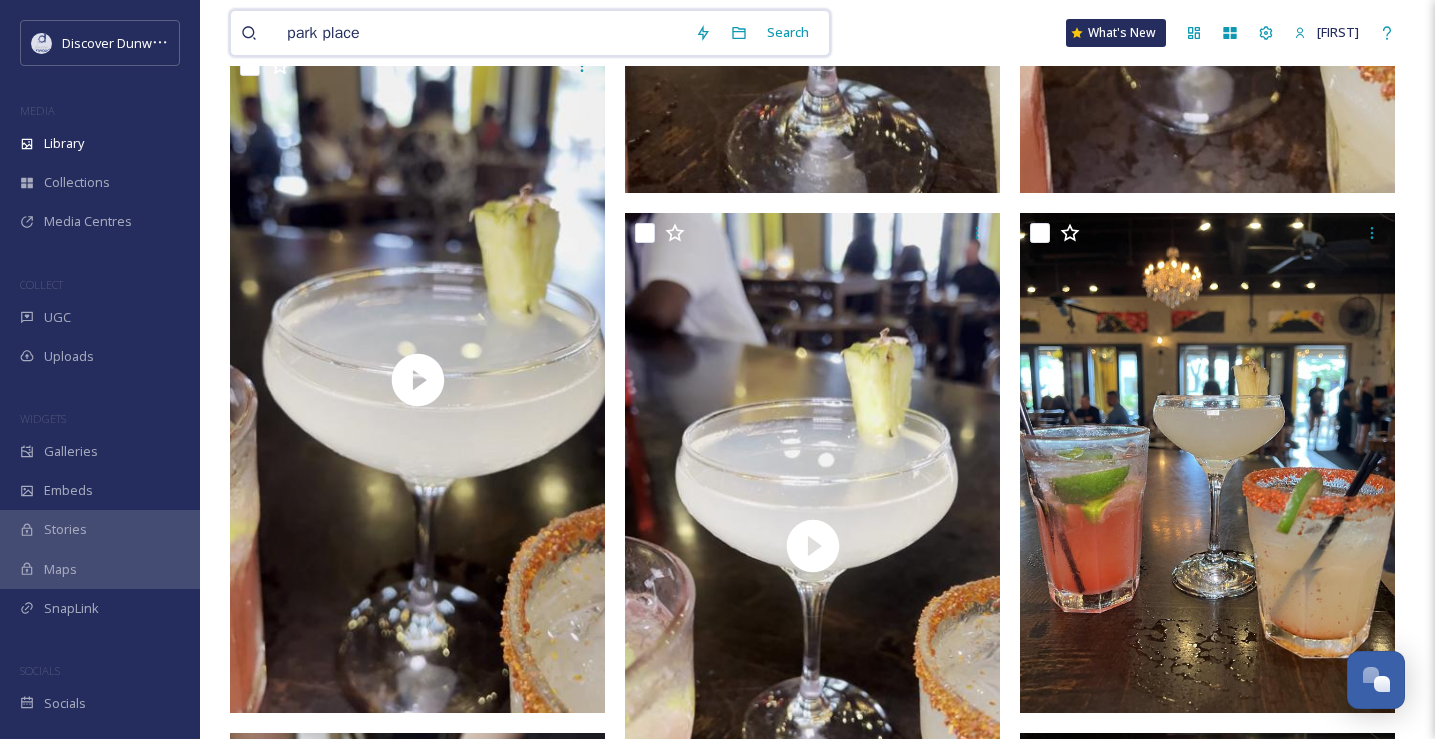 click on "park place" at bounding box center [481, 33] 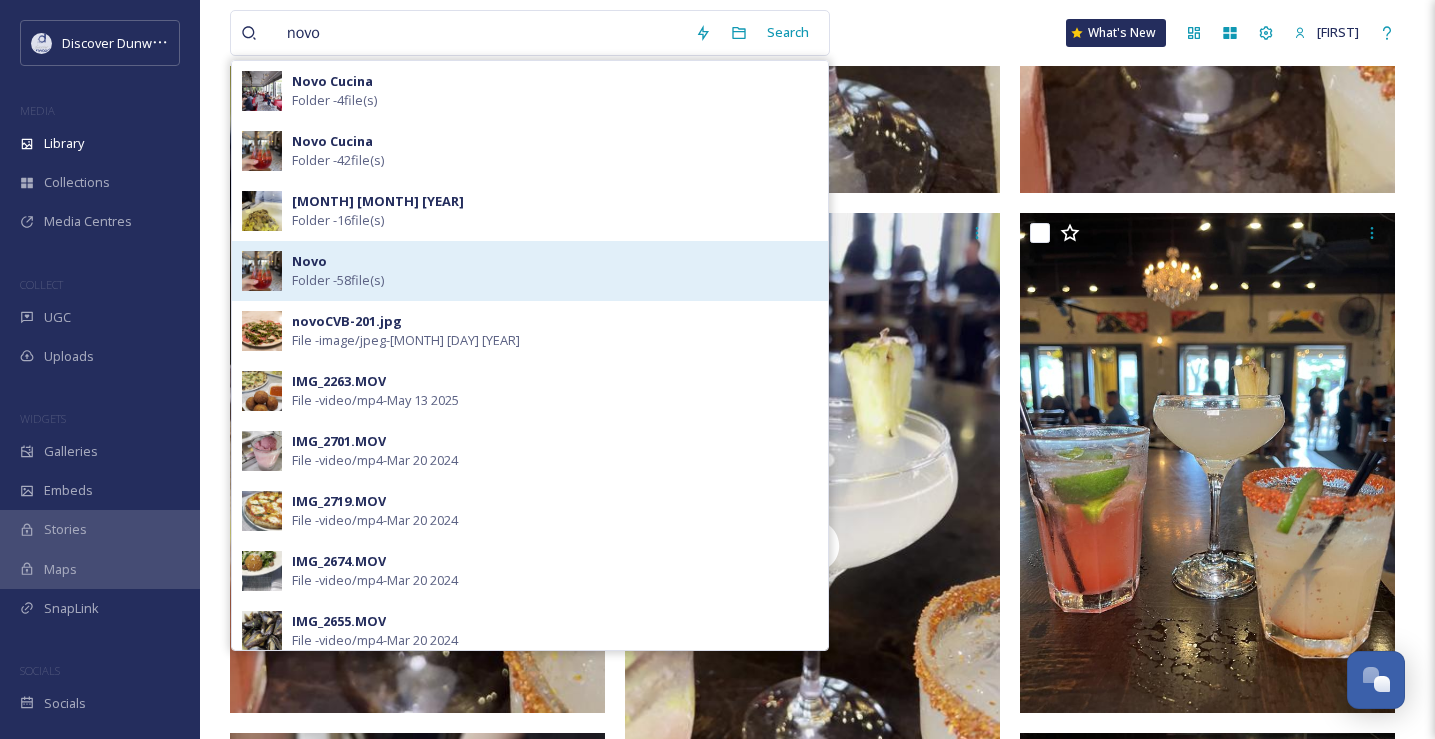 click on "[PLACE] [FOLDER] - [NUMBER] [FILE](s)" at bounding box center (555, 271) 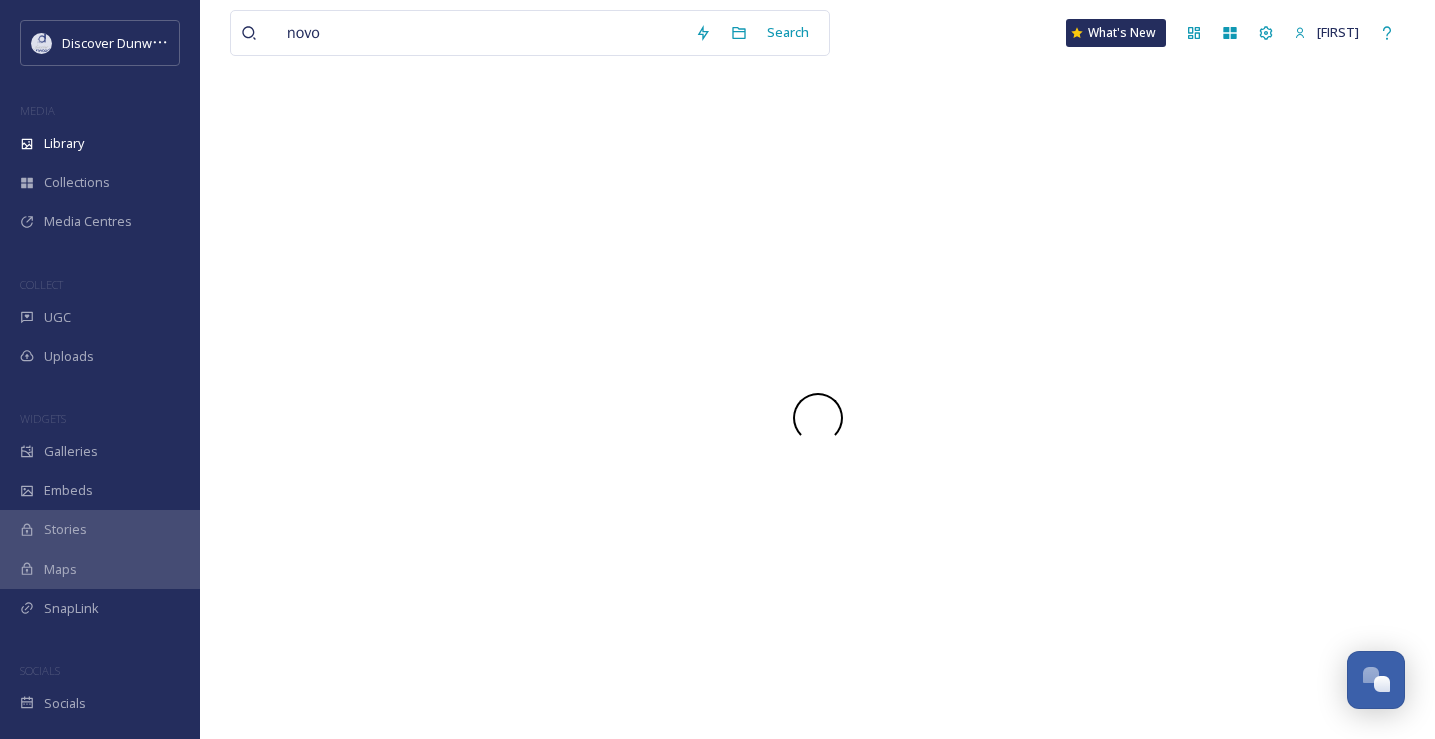 scroll, scrollTop: 0, scrollLeft: 0, axis: both 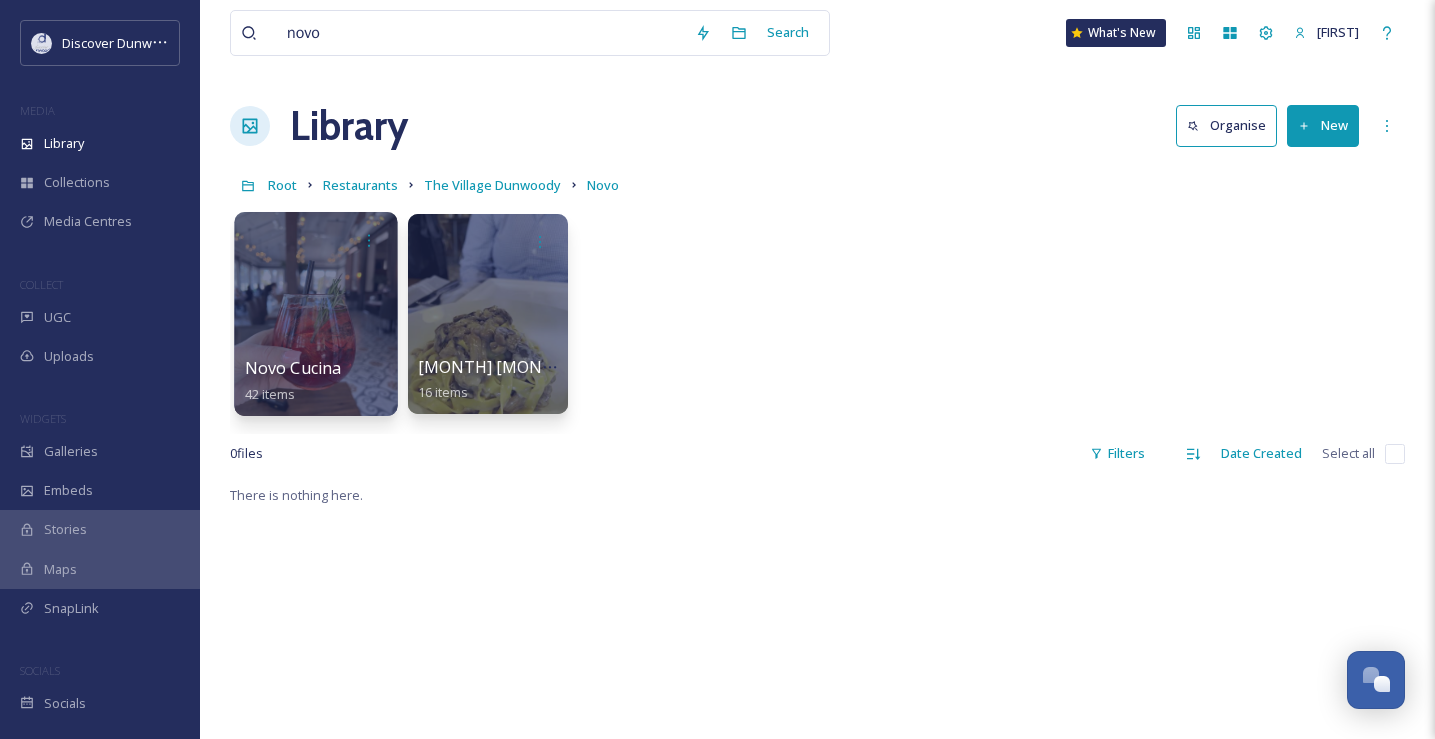 click at bounding box center (315, 314) 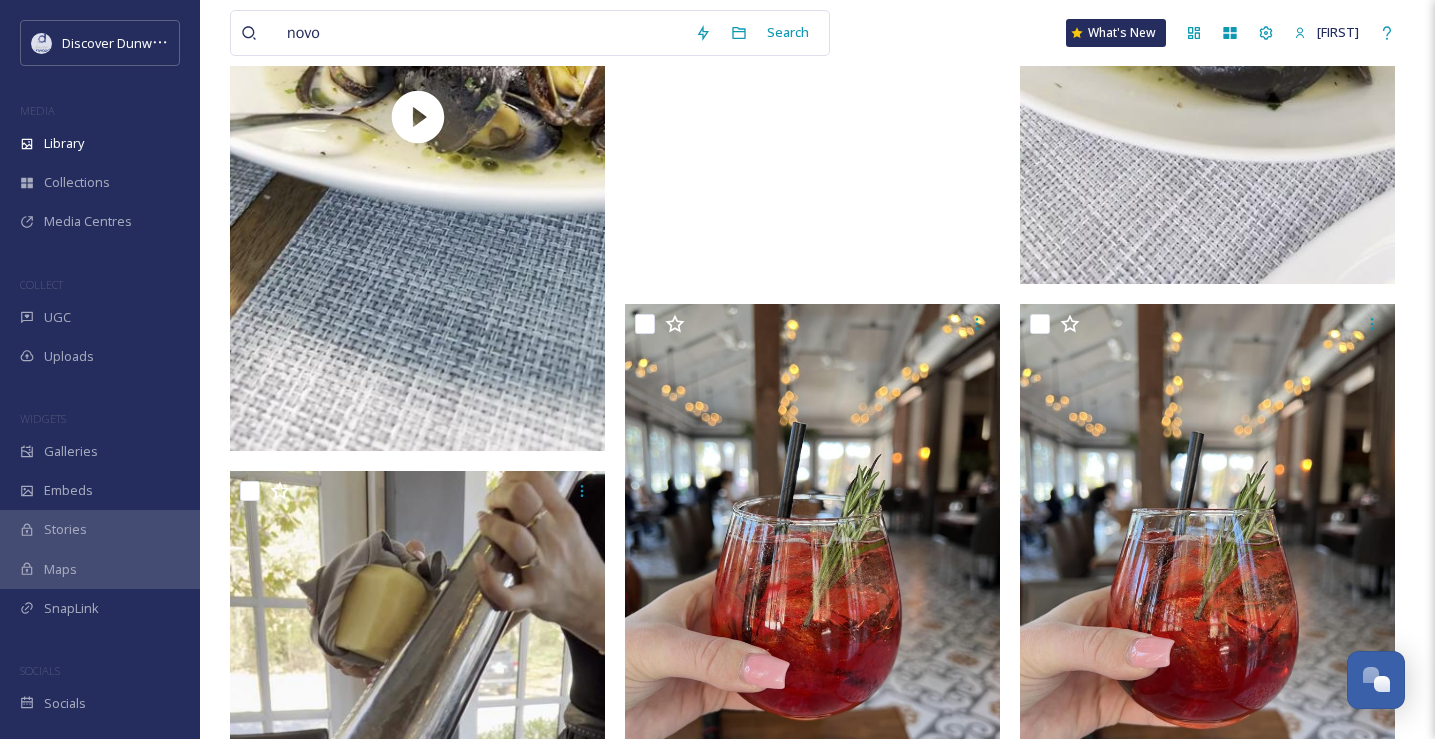 scroll, scrollTop: 8792, scrollLeft: 0, axis: vertical 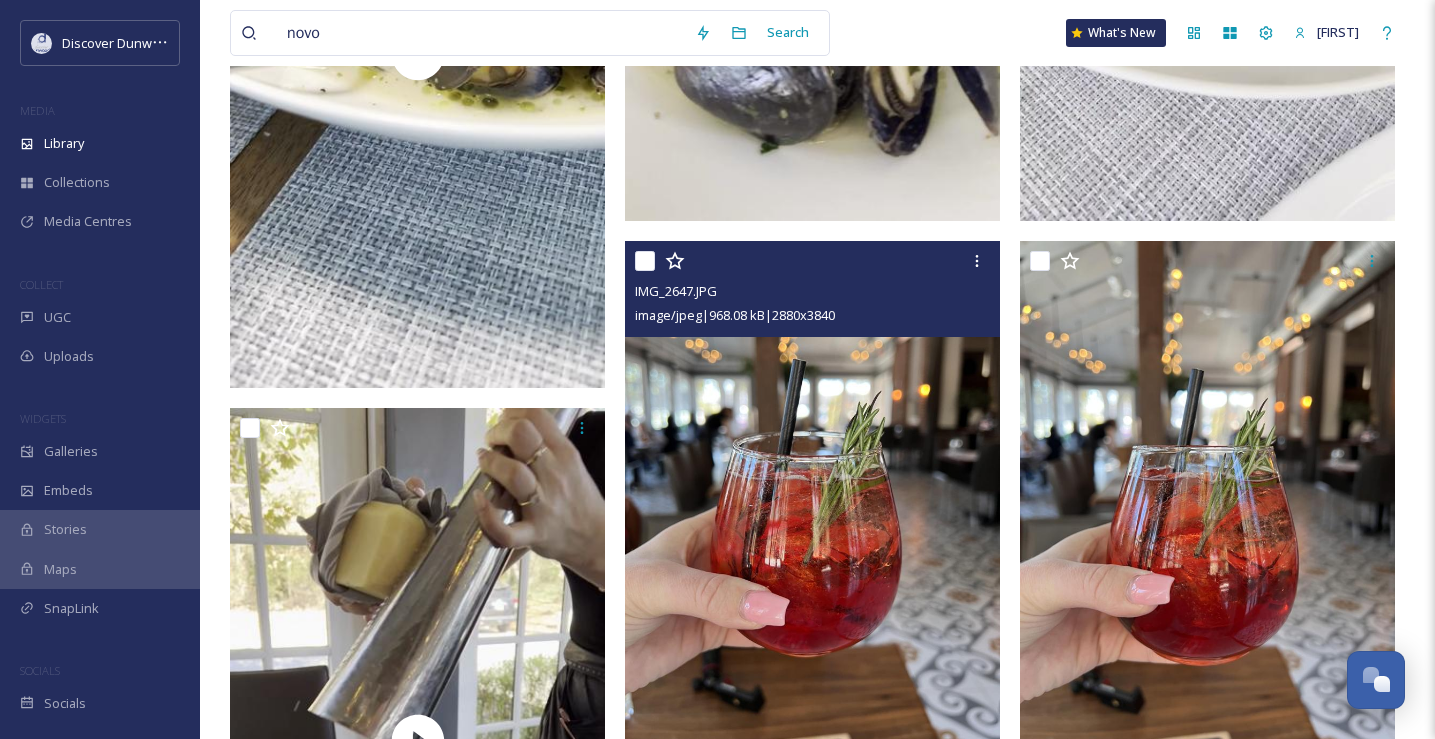 click at bounding box center [812, 491] 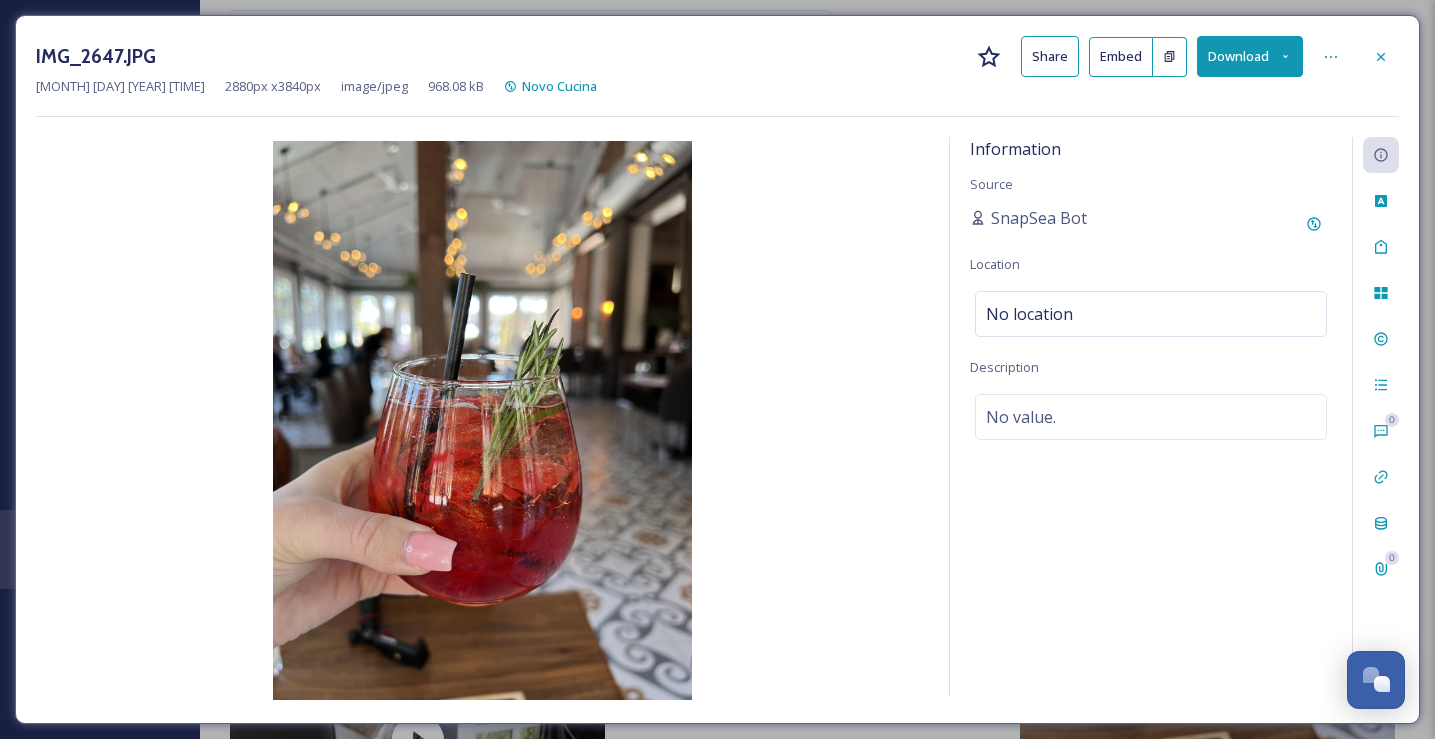 click on "Download" at bounding box center [1250, 56] 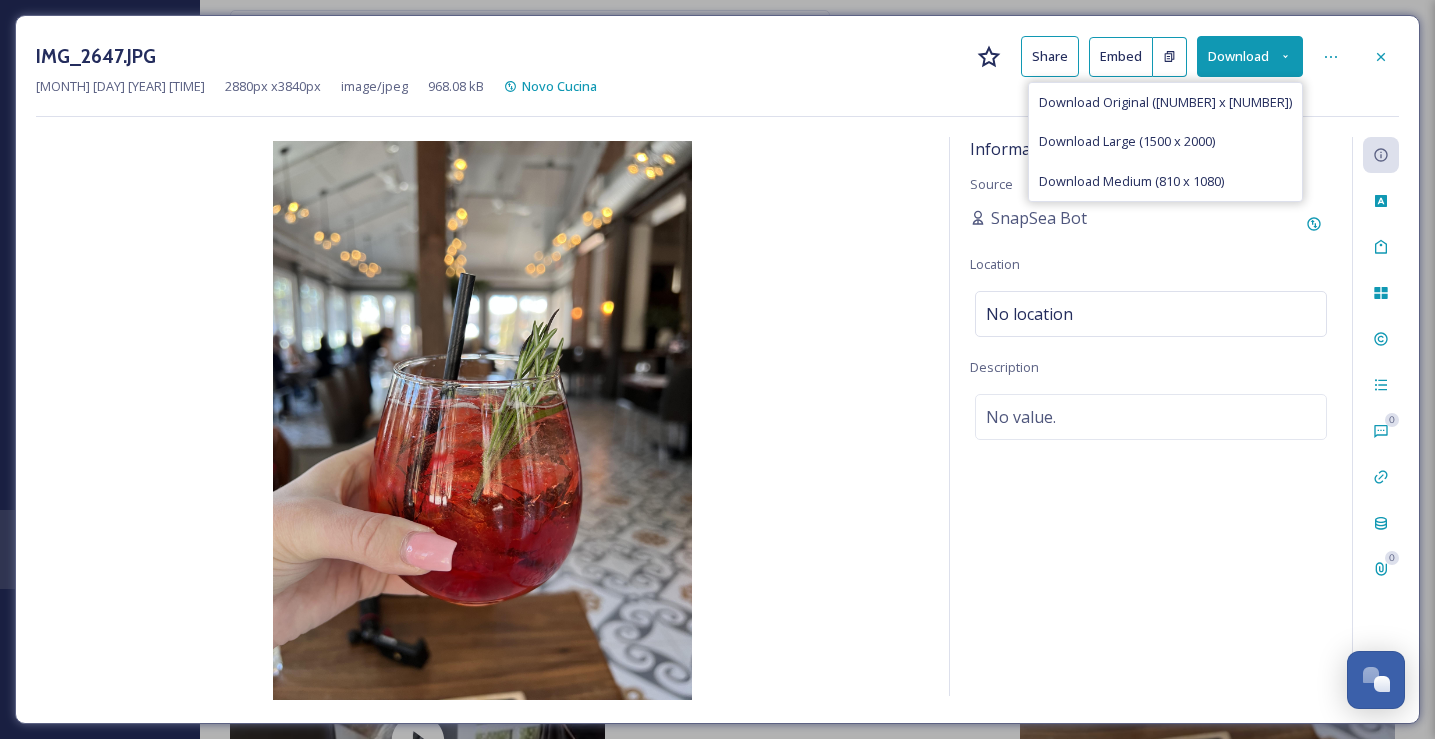 click on "[PLACE] [PLACE] Share Embed Download Download Original ([NUMBER] x [NUMBER]) Download Large ([NUMBER] x [NUMBER]) Download Medium ([NUMBER] x [NUMBER]) [MONTH] [DAY] [YEAR] [TIME] [NUMBER] px x [NUMBER] px [TYPE] [SIZE] [PLACE]" at bounding box center [717, 76] 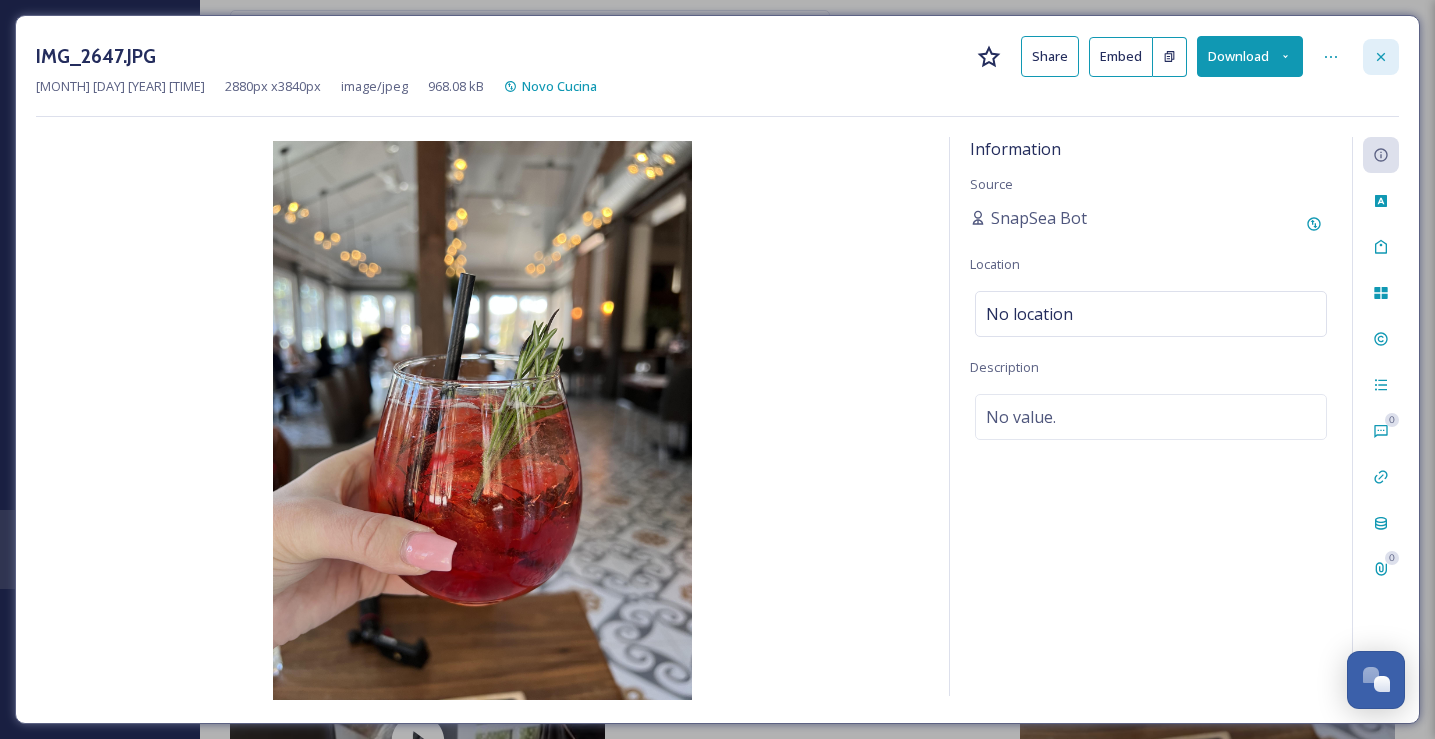 click 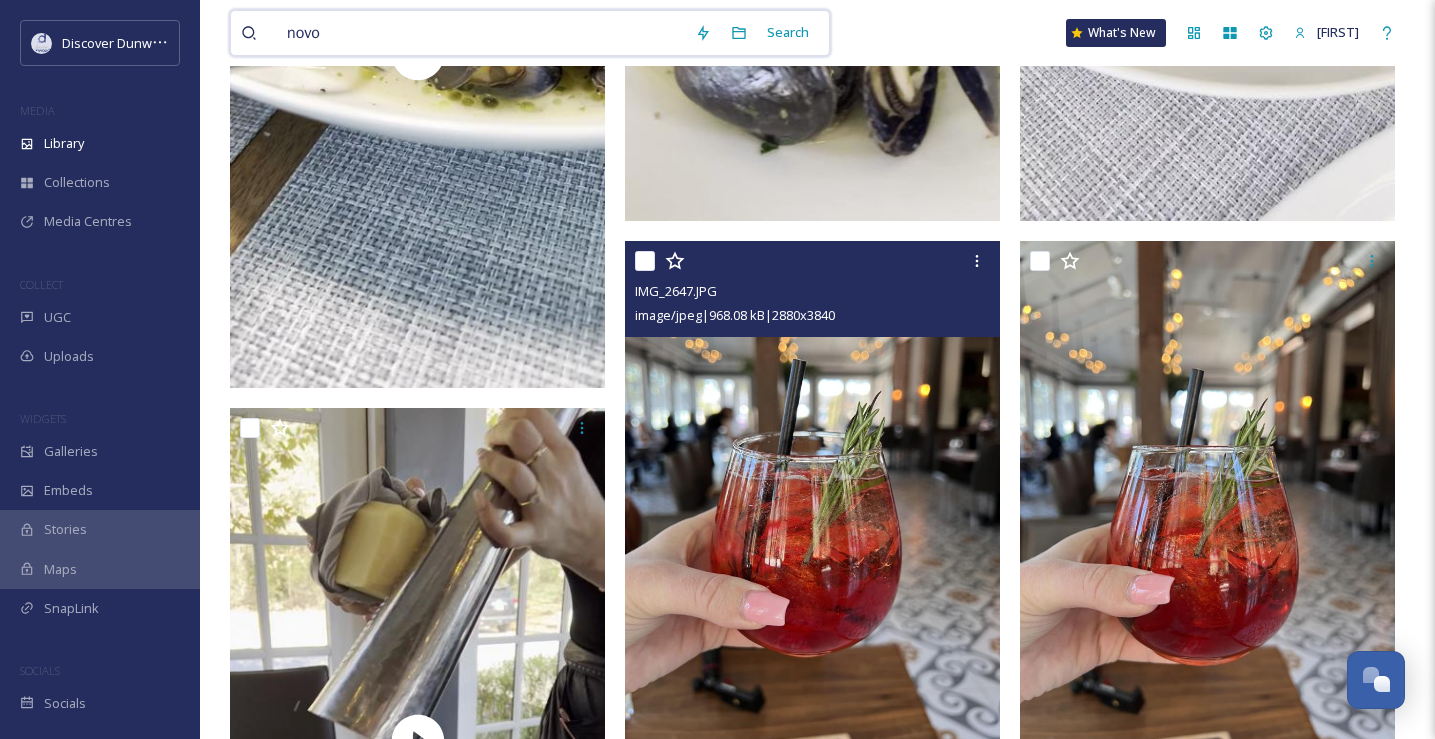 click on "novo" at bounding box center [481, 33] 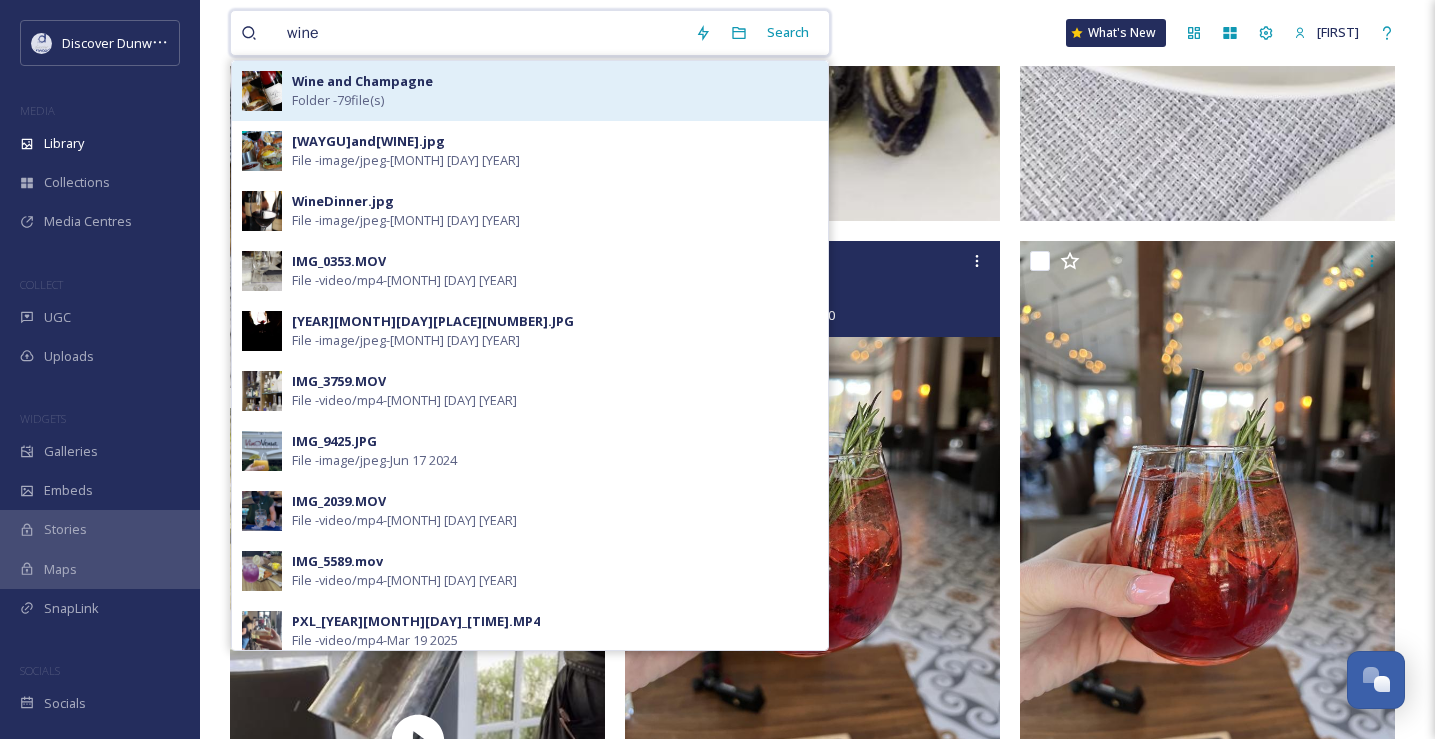 type on "wine" 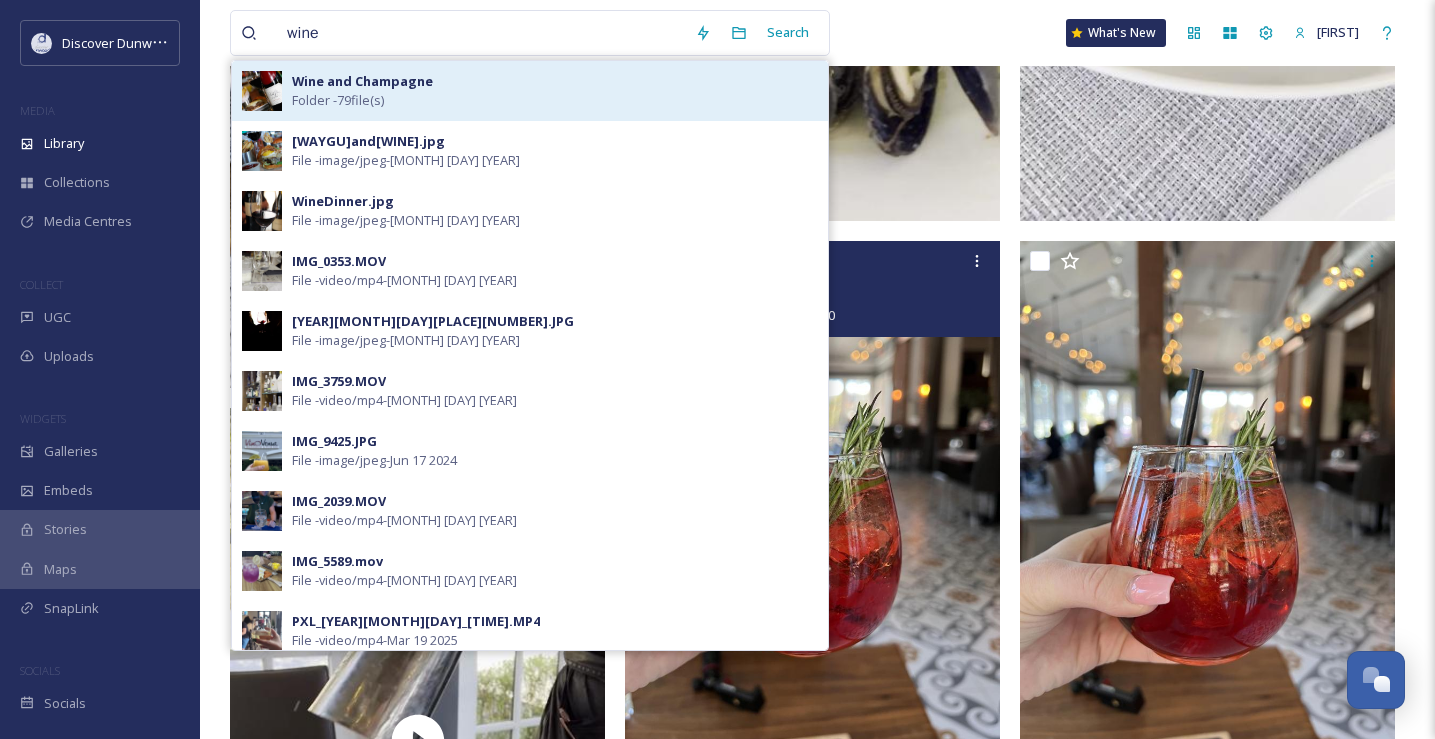 click on "[WINE] and [CHAMPAGNE] [FOLDER] - [NUMBER] [FILE](s)" at bounding box center (555, 91) 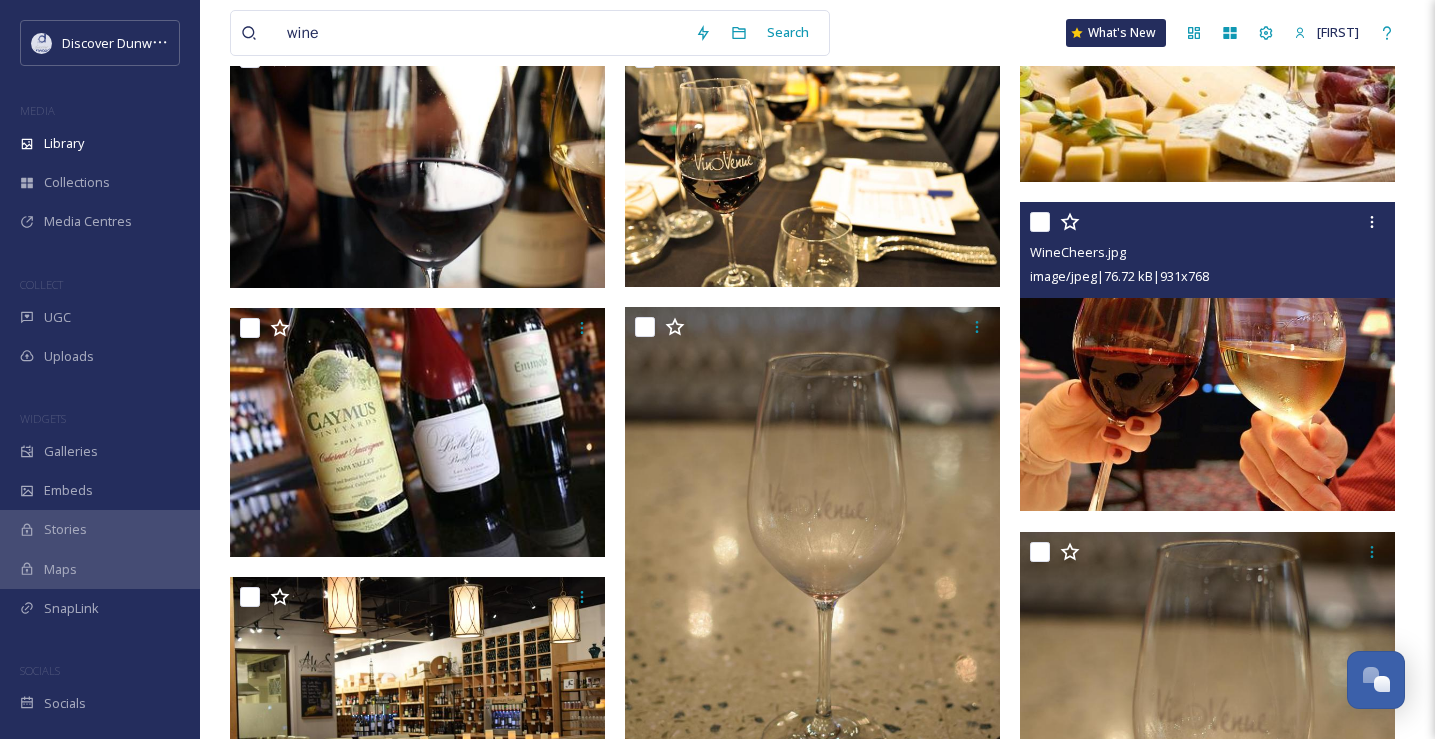 scroll, scrollTop: 521, scrollLeft: 0, axis: vertical 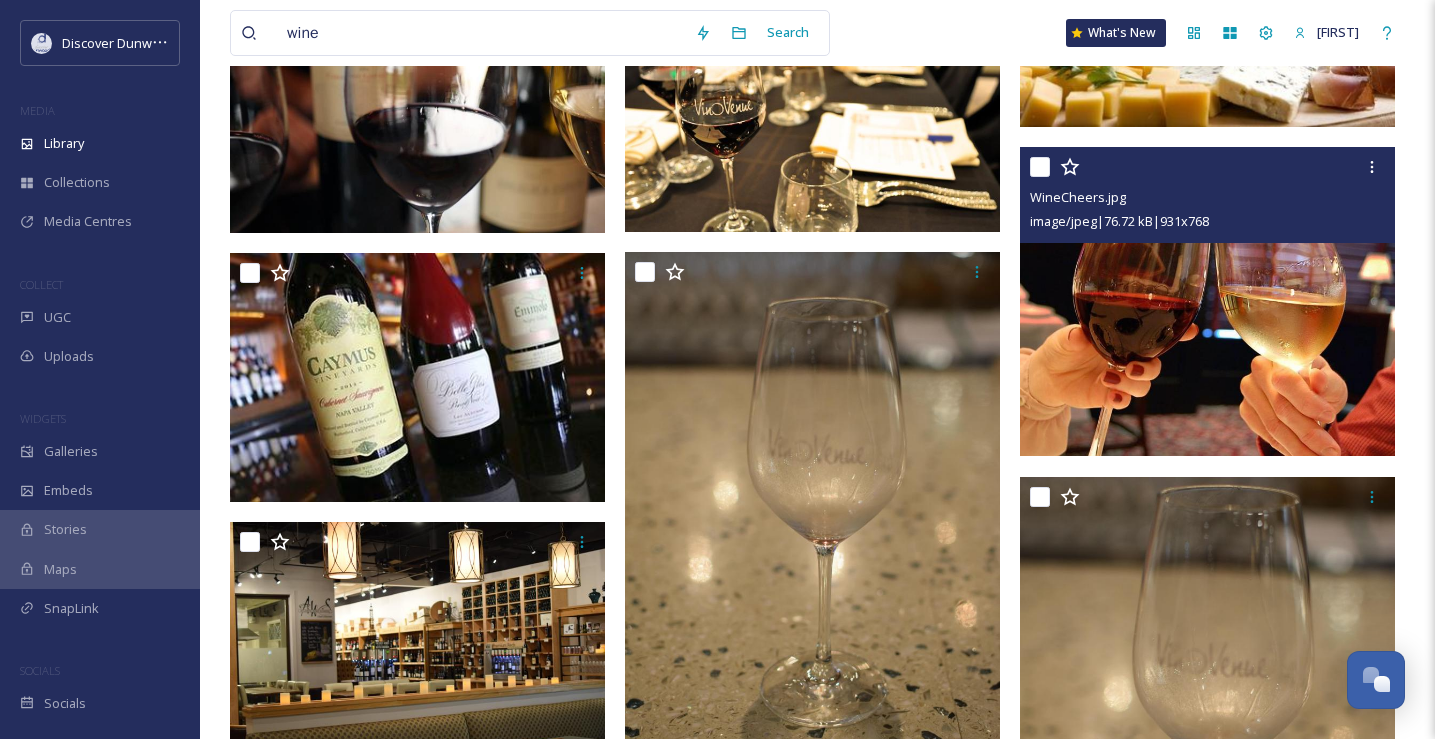 click at bounding box center [1207, 301] 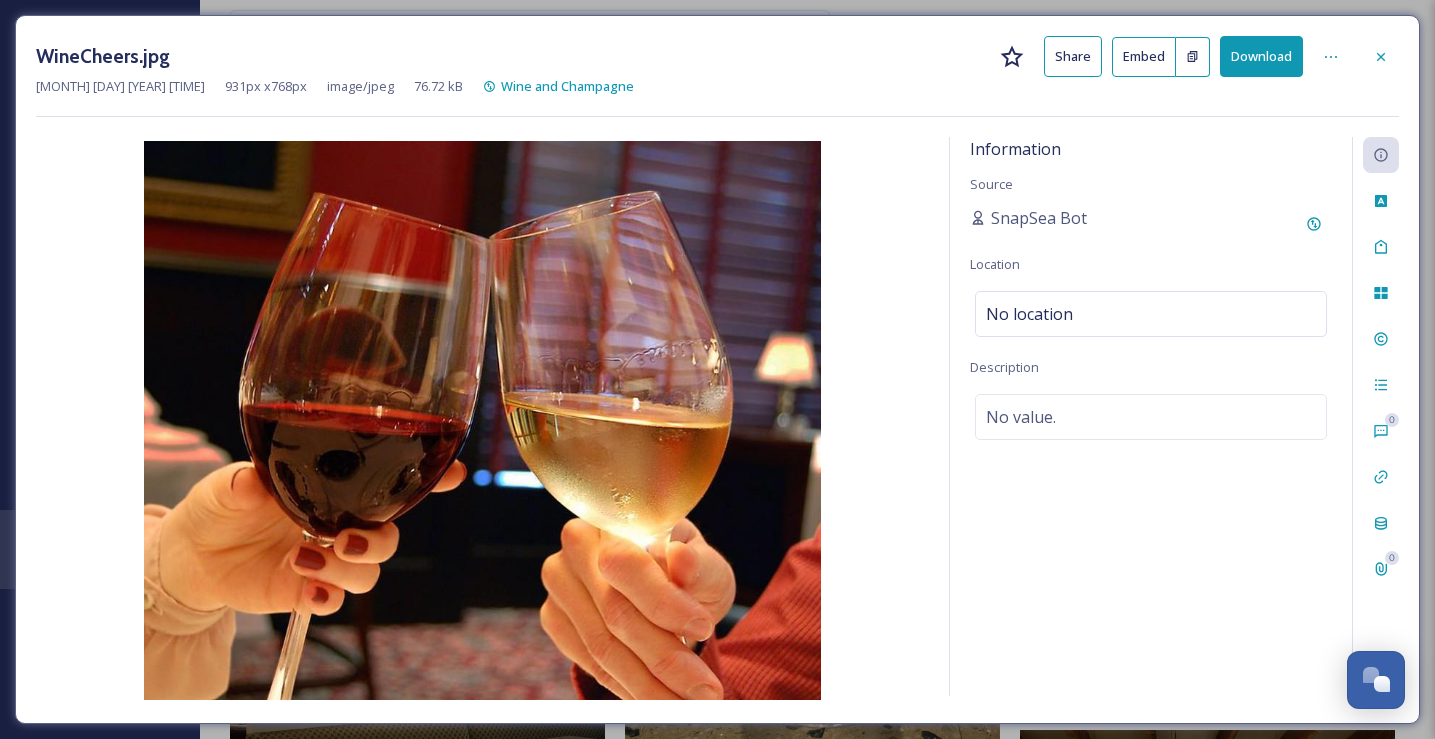 click on "Download" at bounding box center [1261, 56] 